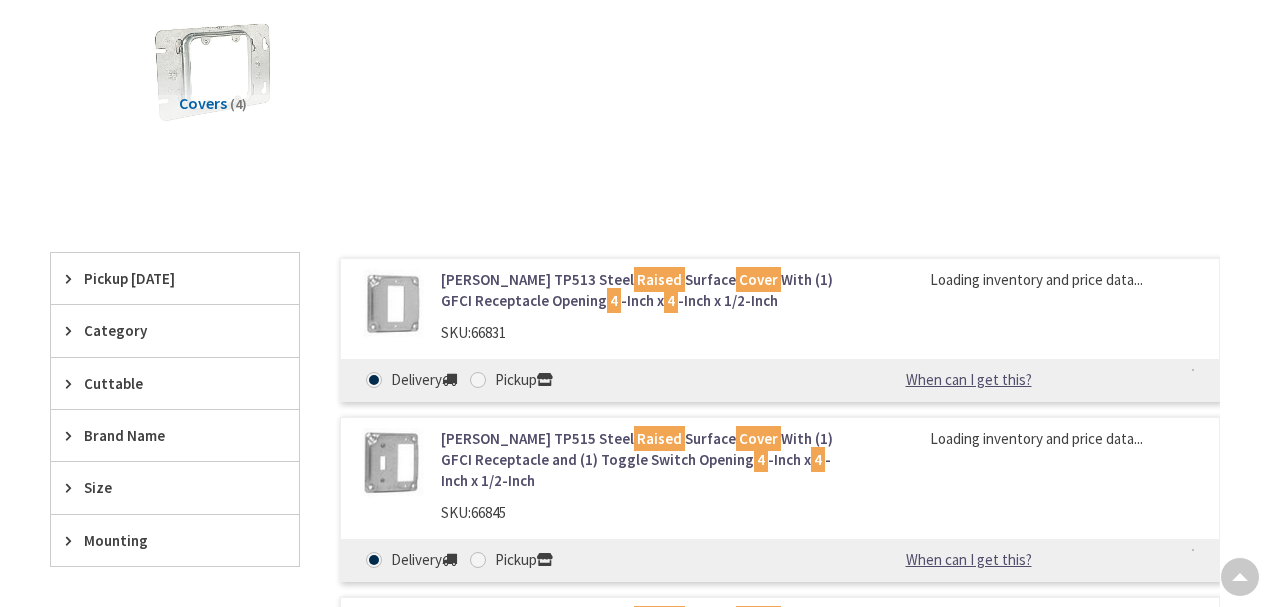 scroll, scrollTop: 310, scrollLeft: 0, axis: vertical 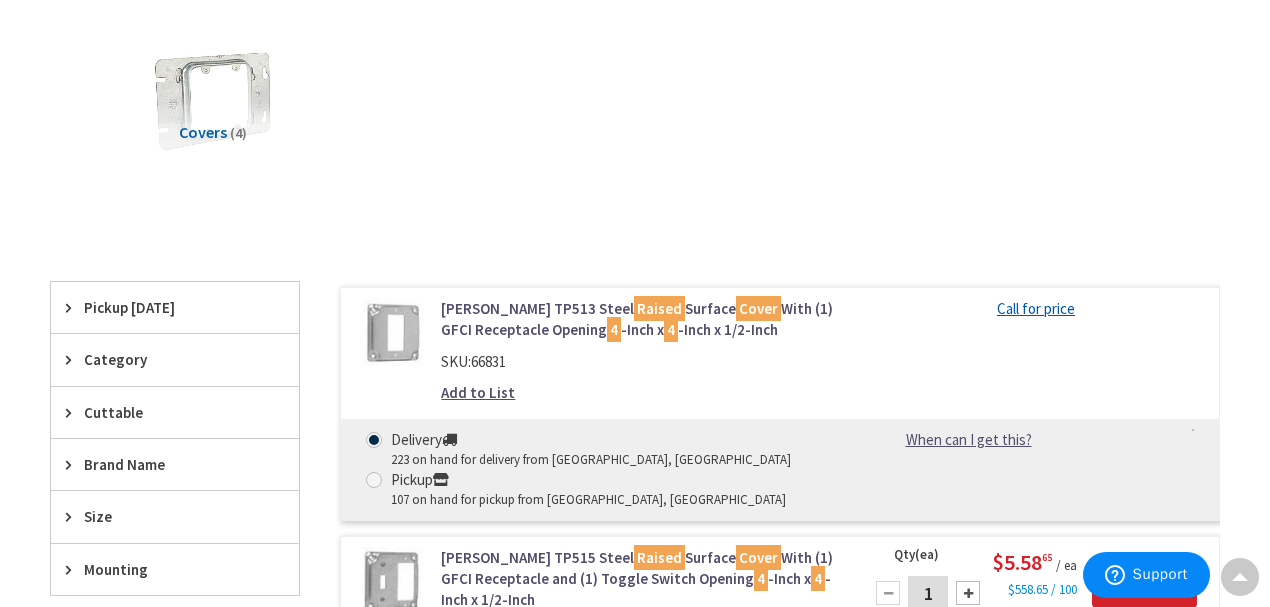 click on "Crouse-Hinds TP513 Steel  Raised  Surface  Cover  With (1) GFCI Receptacle Opening  4 -Inch x  4 -Inch x 1/2-Inch" at bounding box center [639, 319] 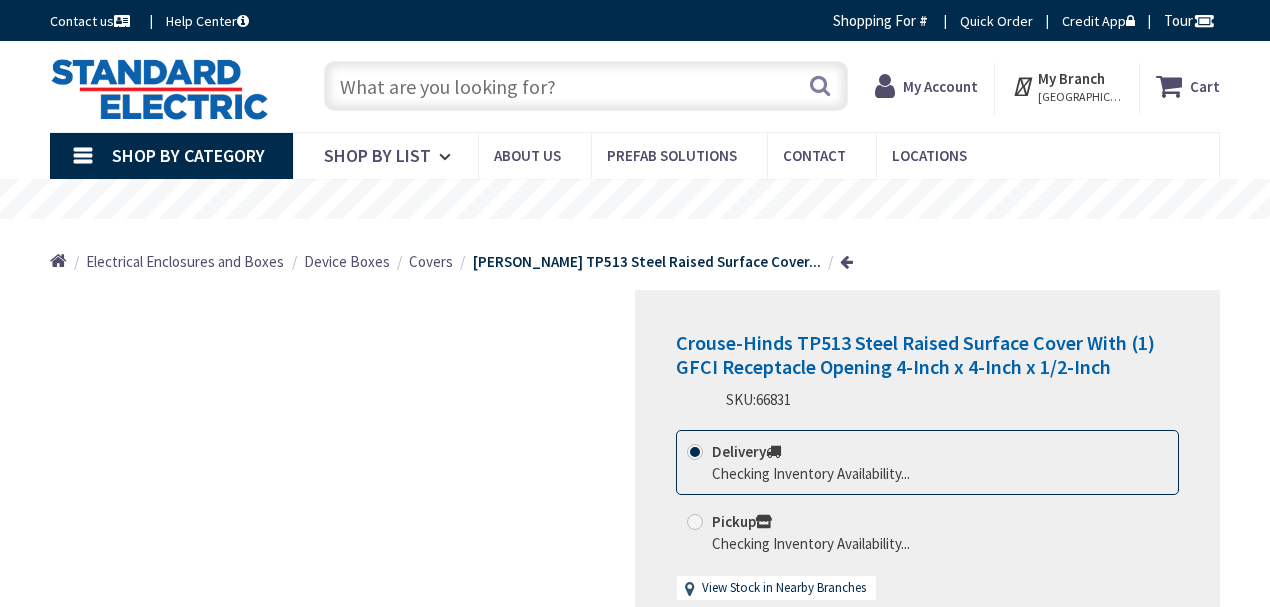 scroll, scrollTop: 0, scrollLeft: 0, axis: both 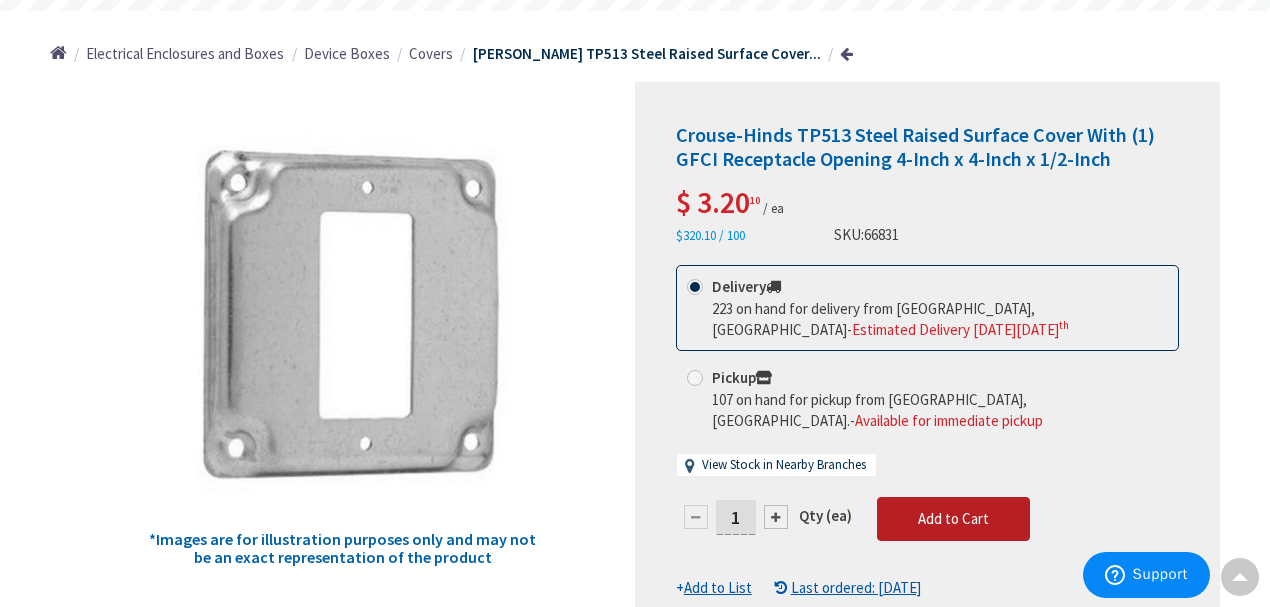 click on "Add to Cart" at bounding box center [953, 518] 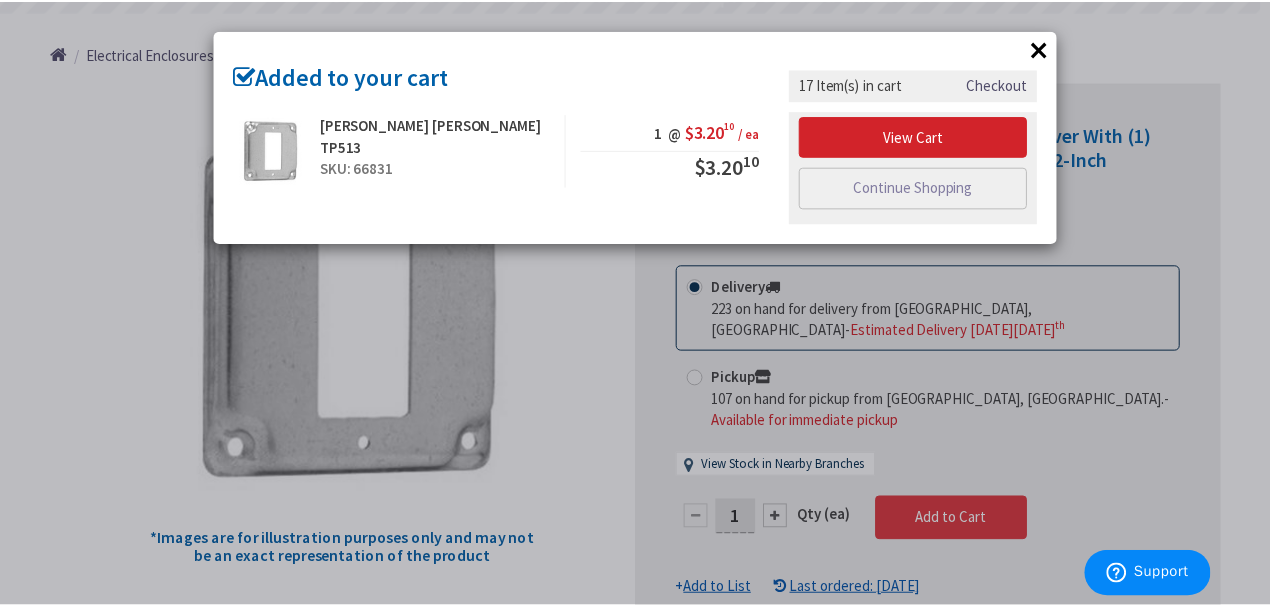 scroll, scrollTop: 0, scrollLeft: 0, axis: both 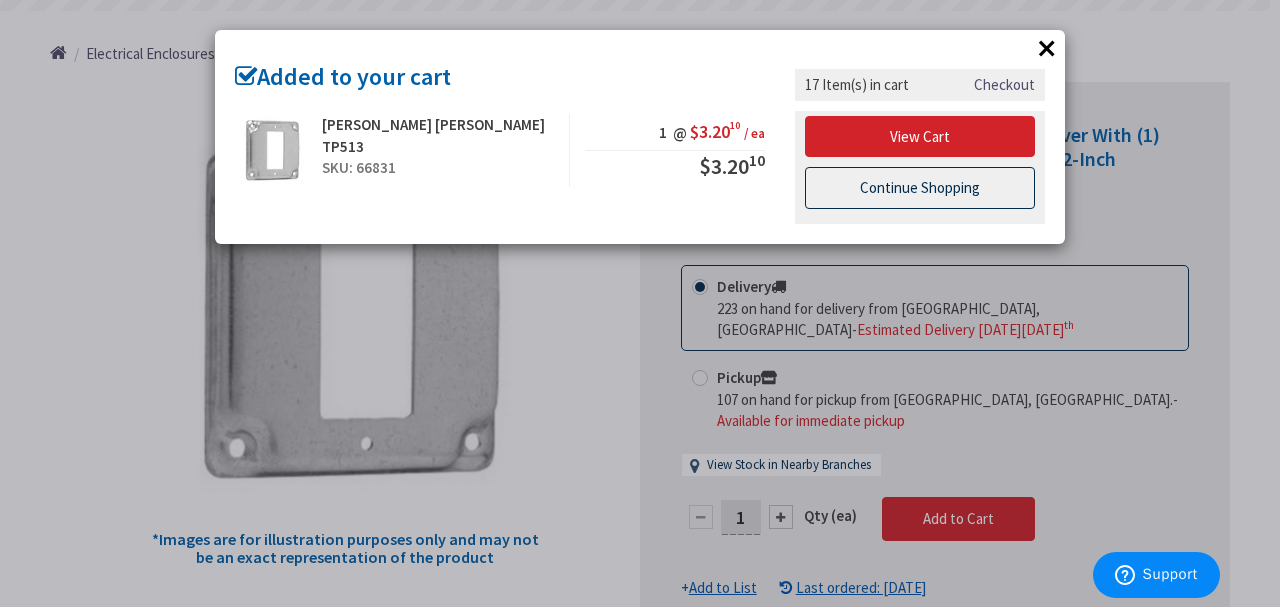 click on "Continue Shopping" at bounding box center (920, 188) 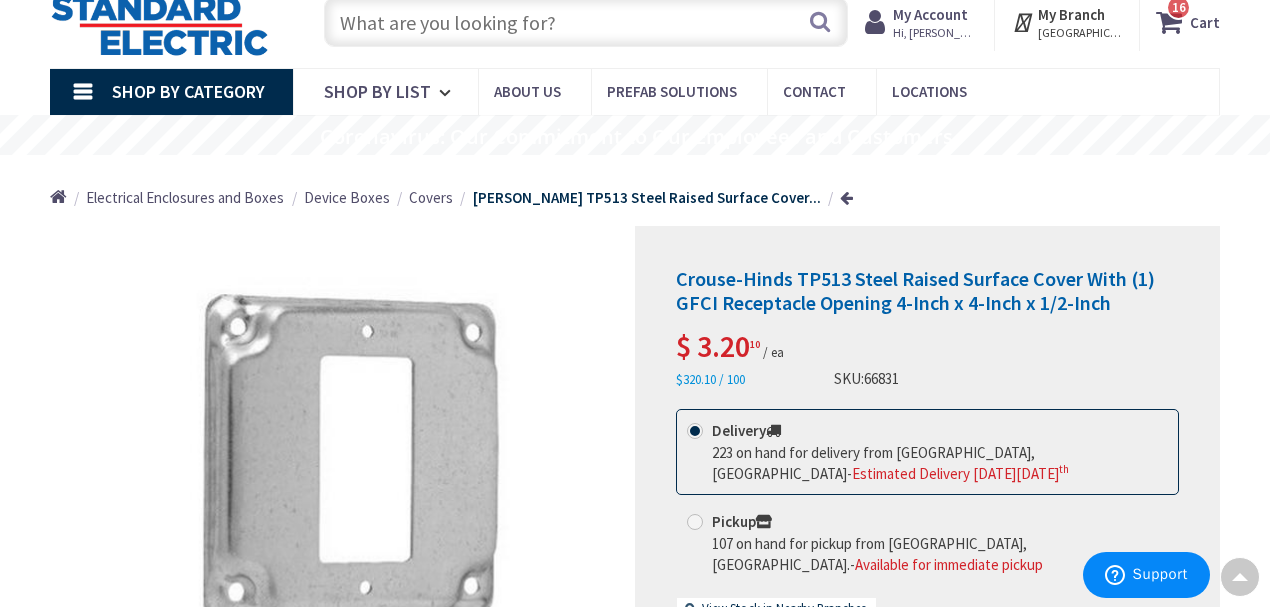 scroll, scrollTop: 42, scrollLeft: 0, axis: vertical 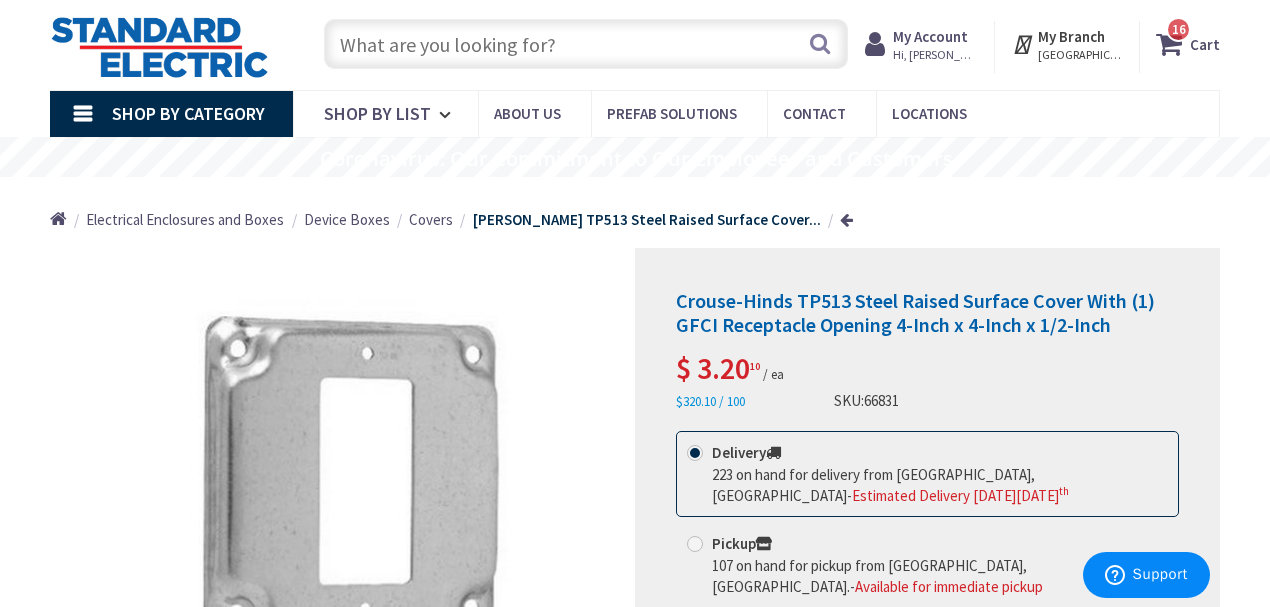 click at bounding box center [586, 44] 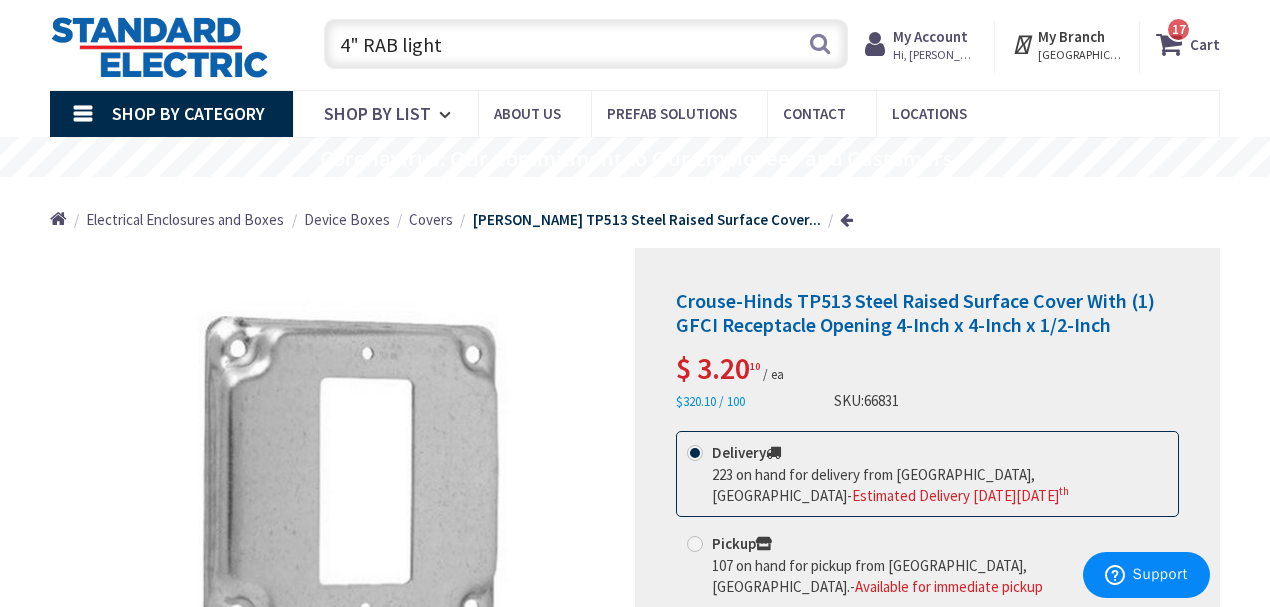 click on "4" RAB light" at bounding box center (586, 44) 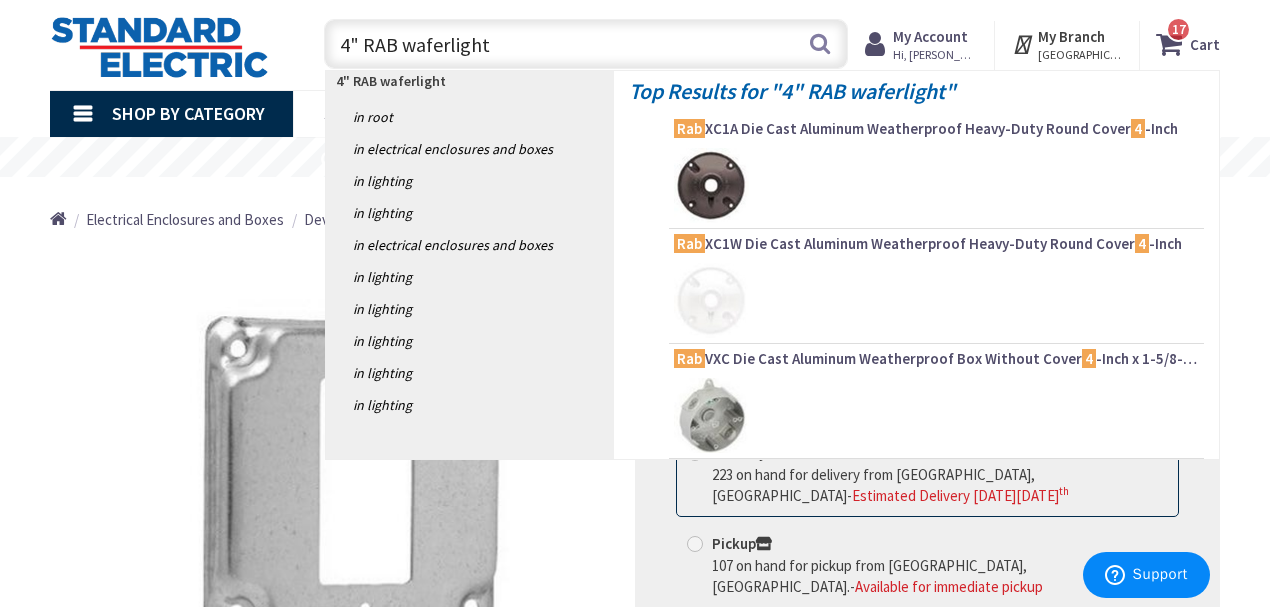 type on "4" RAB wafer light" 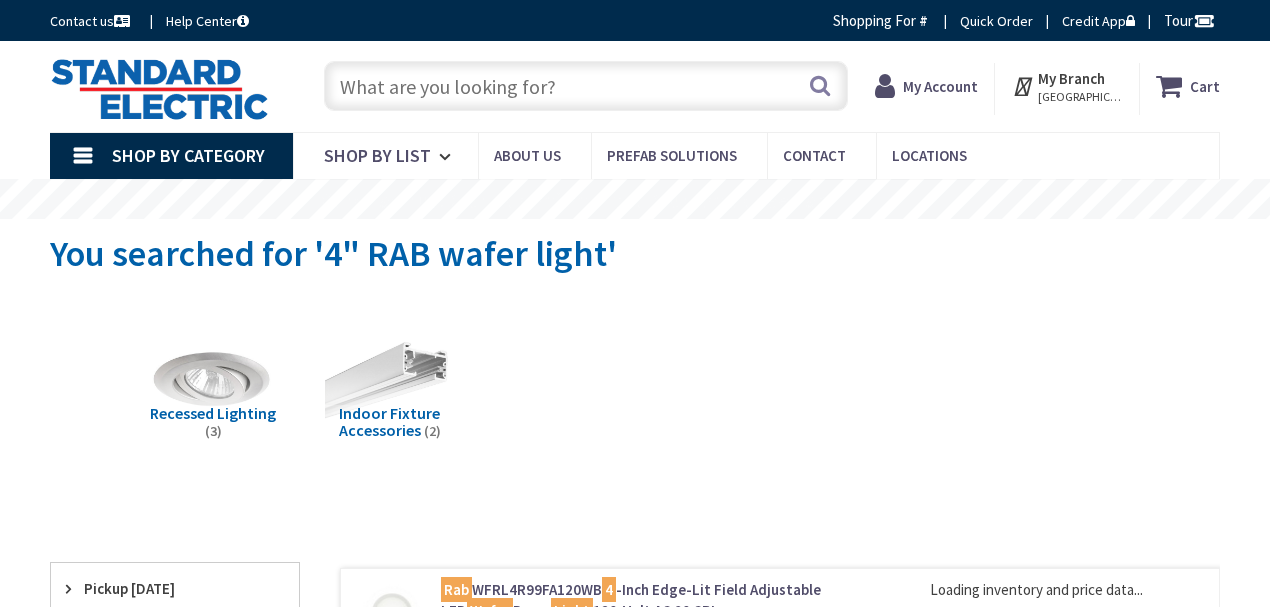 scroll, scrollTop: 0, scrollLeft: 0, axis: both 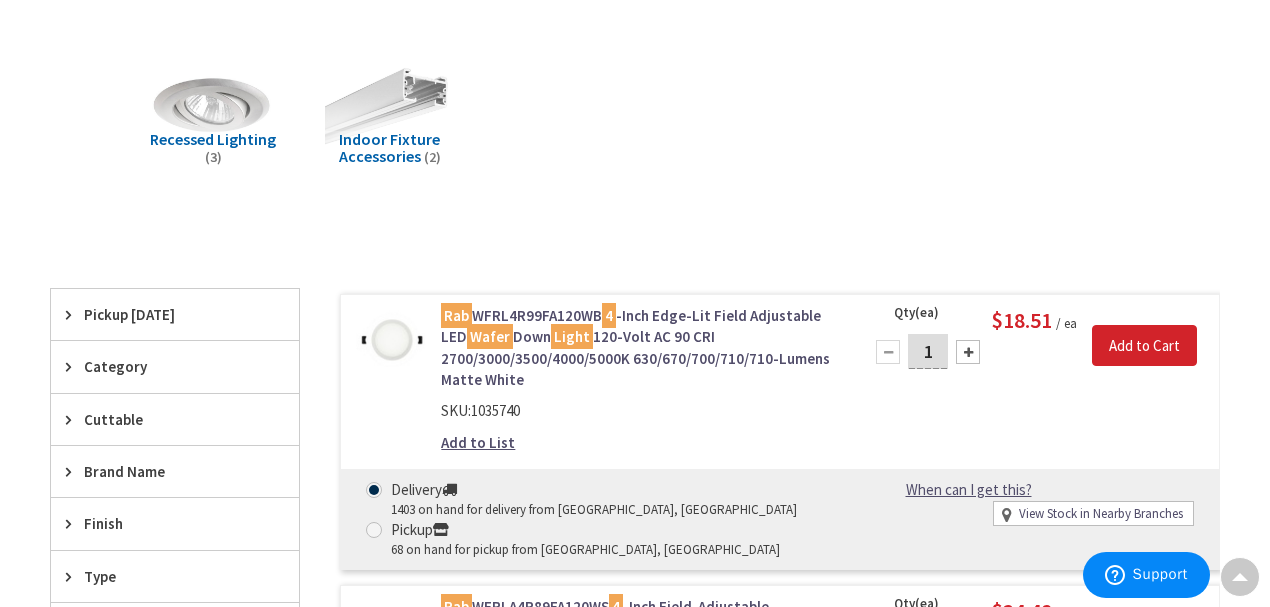 click at bounding box center (968, 352) 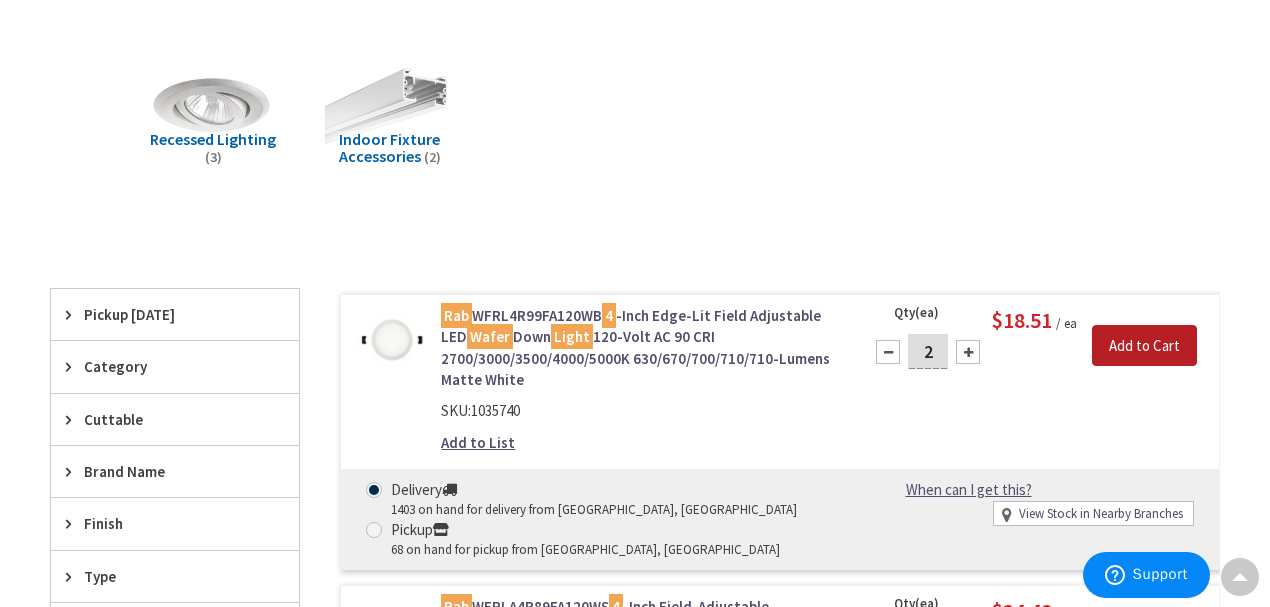 click on "Add to Cart" at bounding box center (1144, 346) 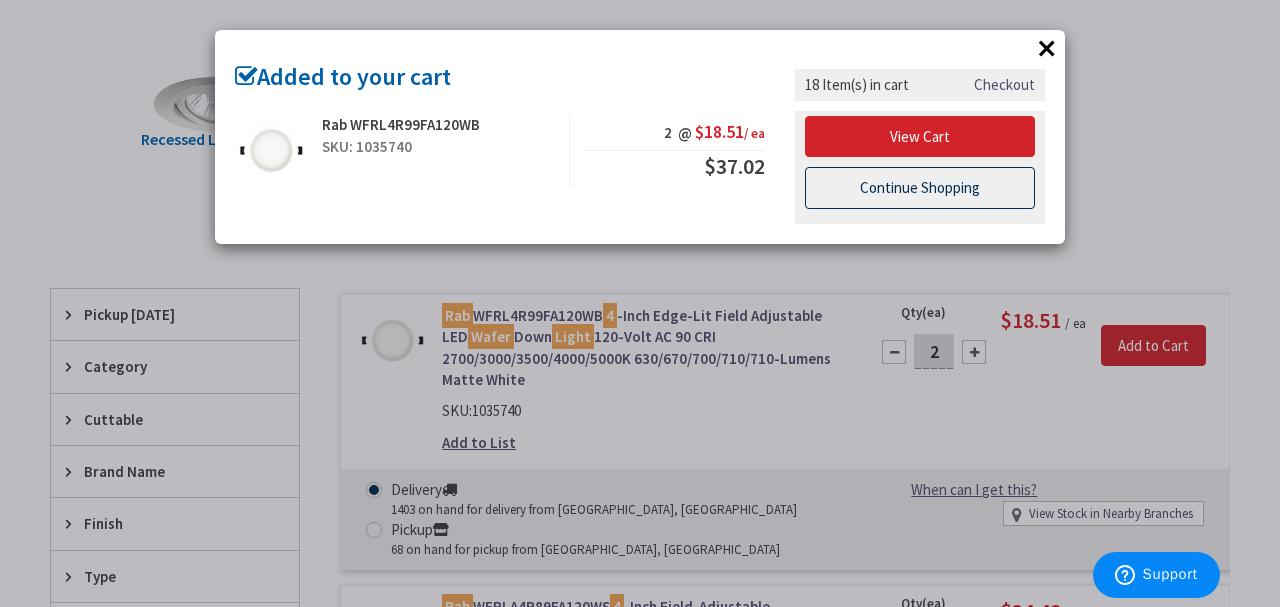 click on "Continue Shopping" at bounding box center [920, 188] 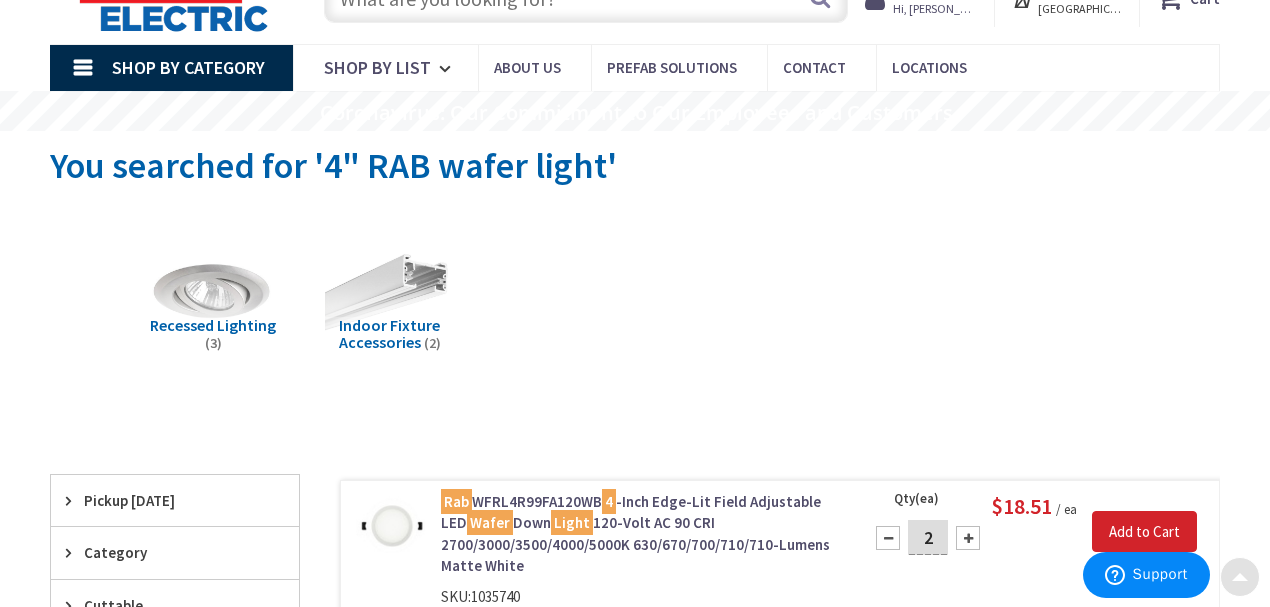 scroll, scrollTop: 0, scrollLeft: 0, axis: both 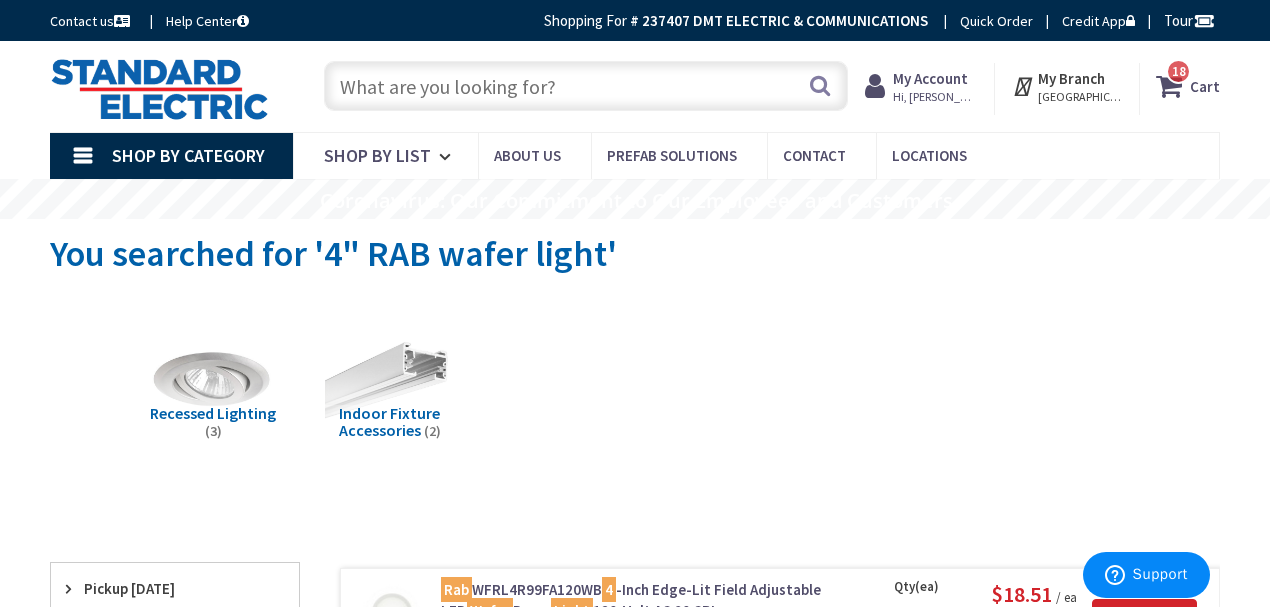 click at bounding box center [1173, 86] 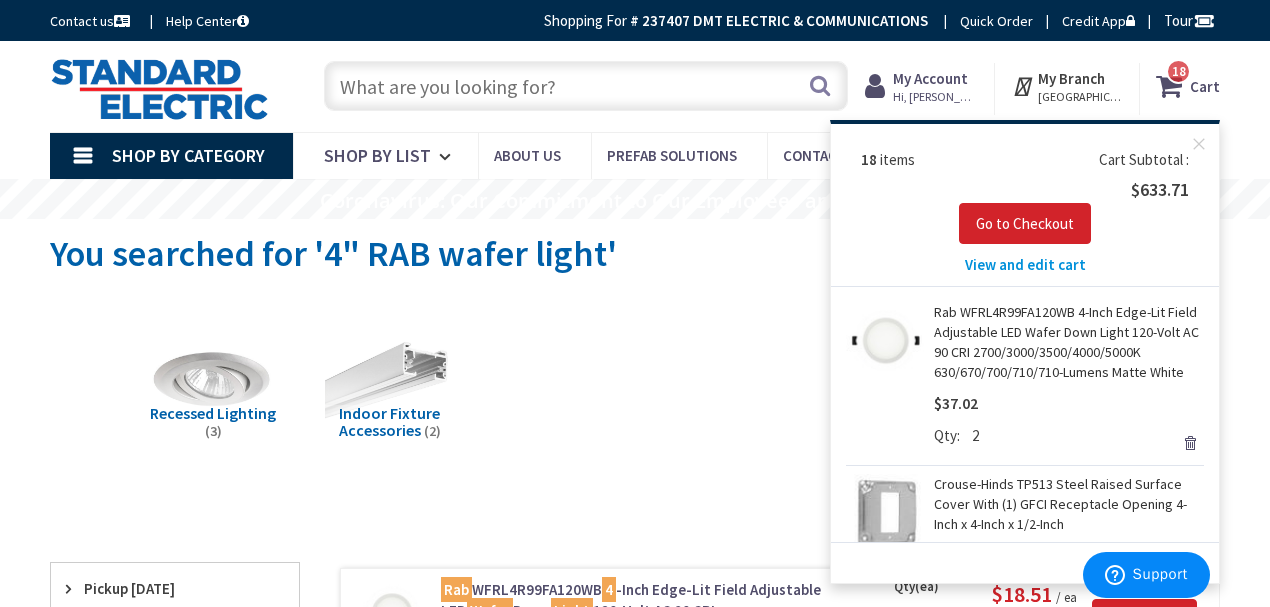 click on "Recessed Lighting
(3)
Indoor Fixture Accessories
(2)" at bounding box center [635, 390] 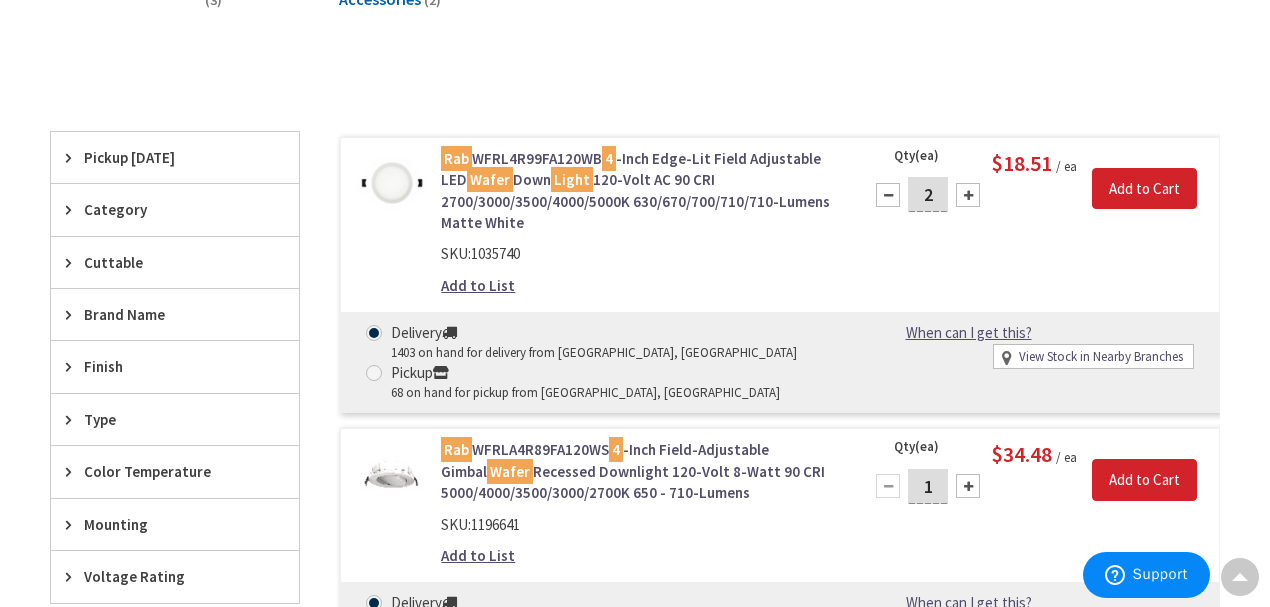 scroll, scrollTop: 434, scrollLeft: 0, axis: vertical 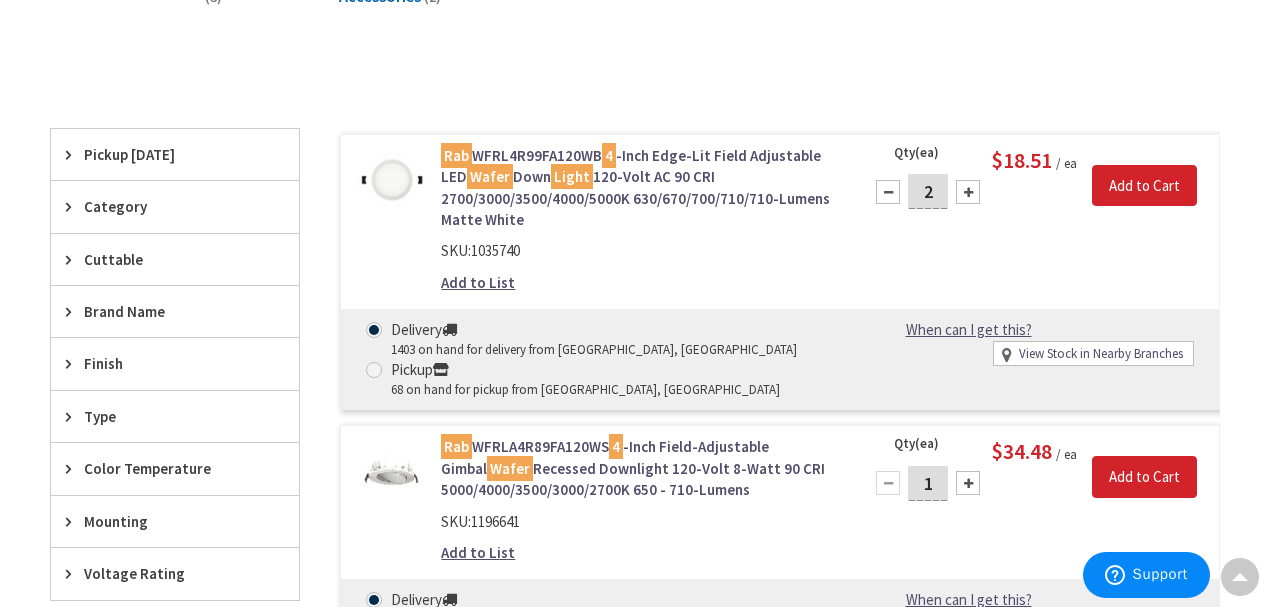click on "Add to List" at bounding box center (478, 282) 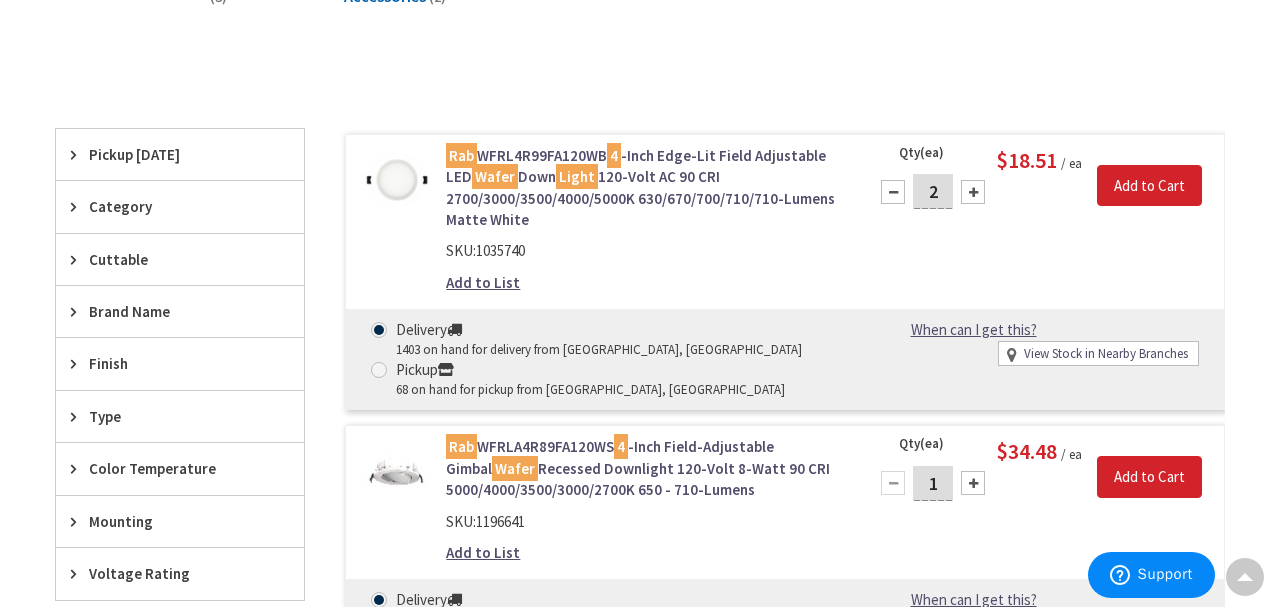 scroll, scrollTop: 432, scrollLeft: 0, axis: vertical 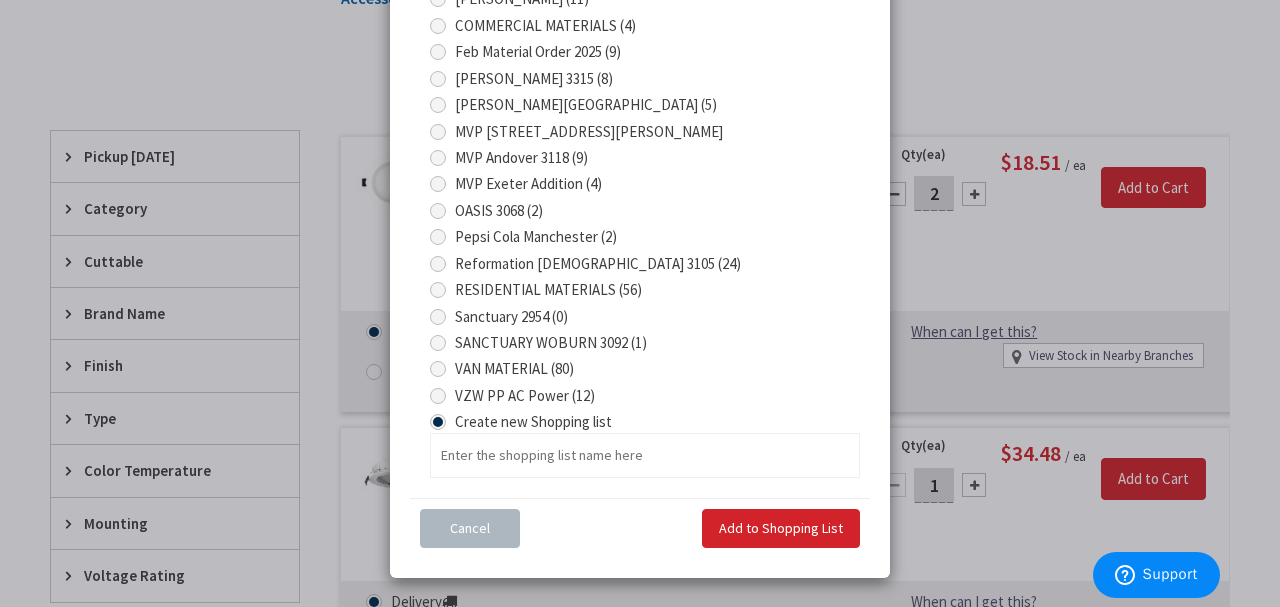 click on "RESIDENTIAL MATERIALS (56)" at bounding box center [548, 289] 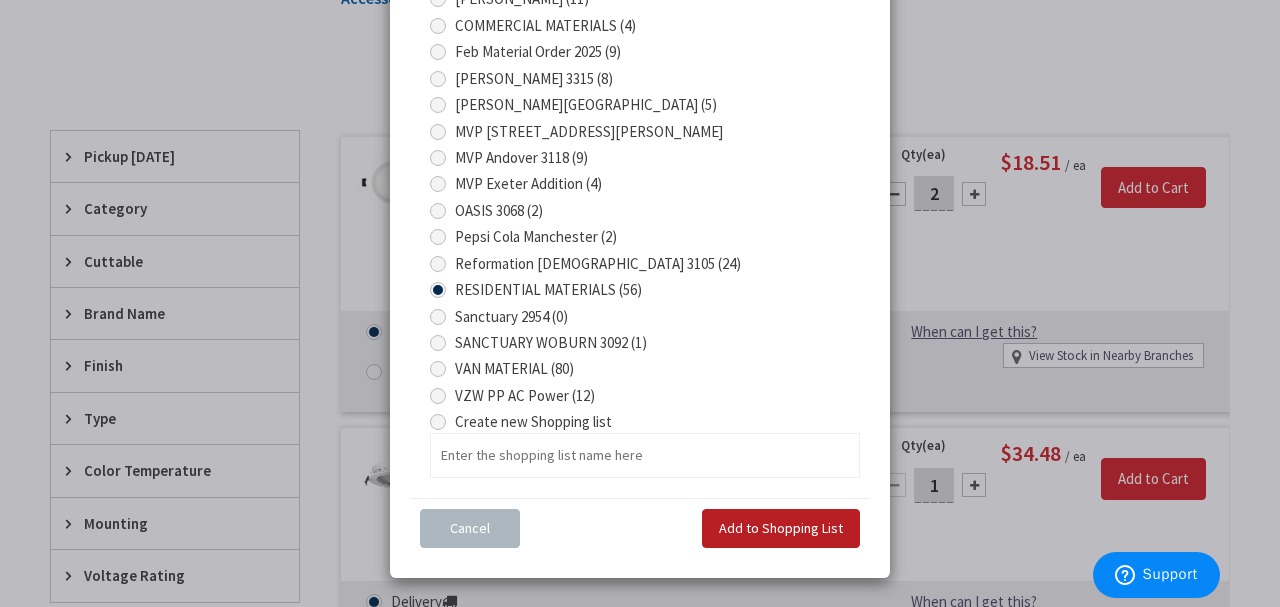 click on "Add to Shopping List" at bounding box center [781, 528] 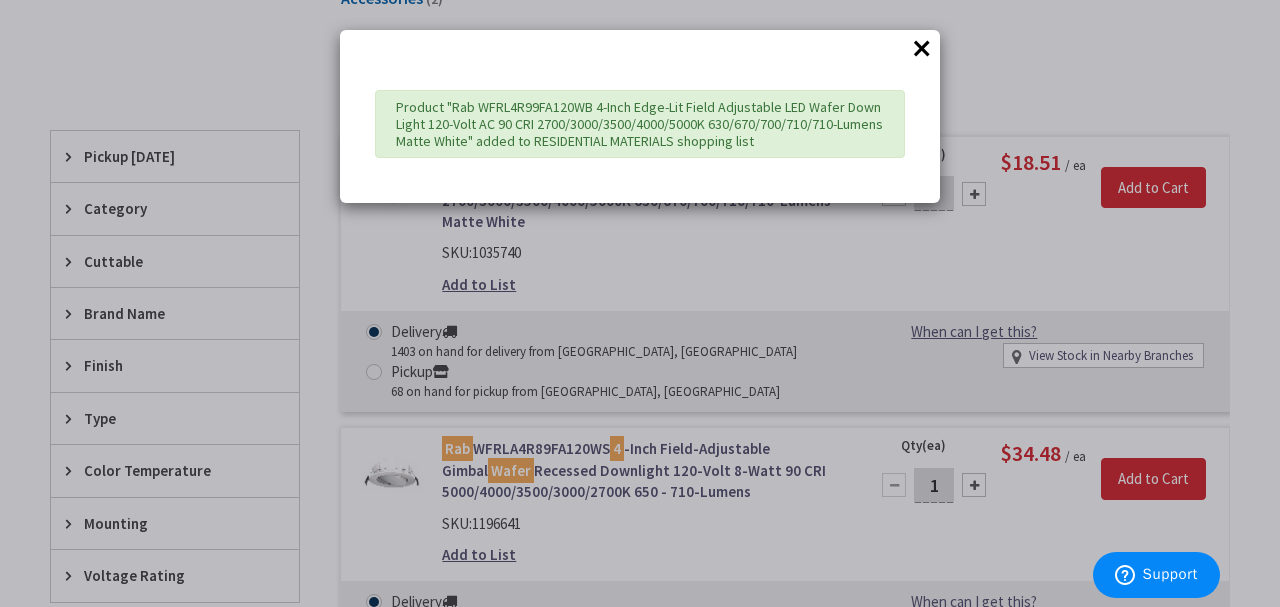 click on "×" at bounding box center [922, 48] 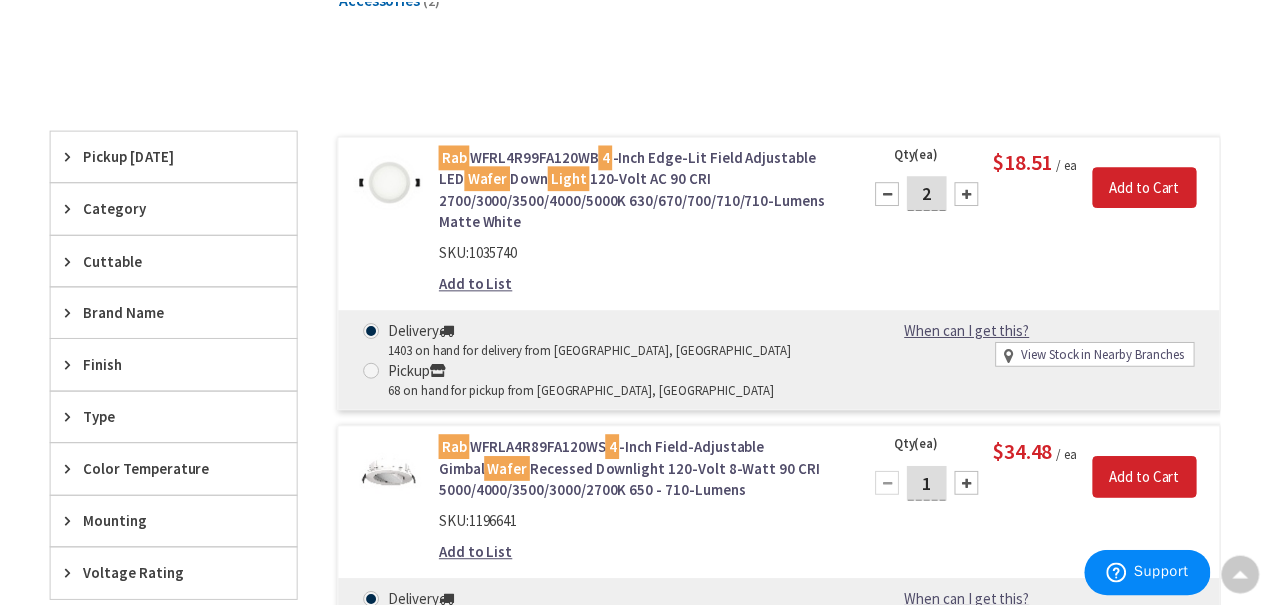 scroll, scrollTop: 434, scrollLeft: 0, axis: vertical 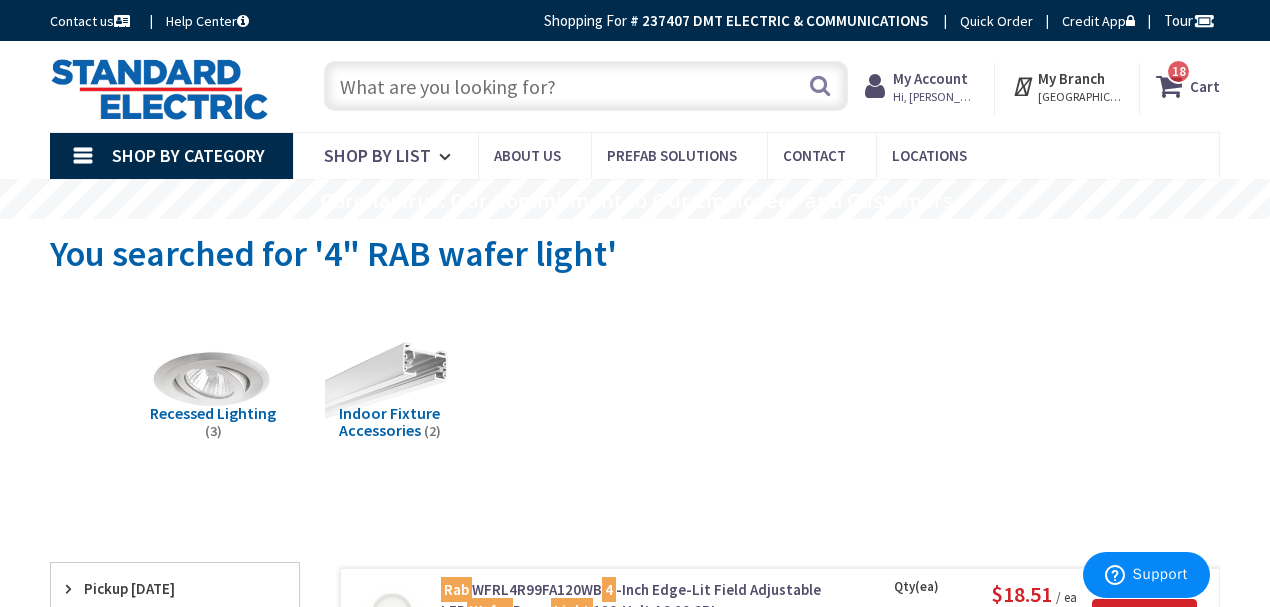 click at bounding box center [586, 86] 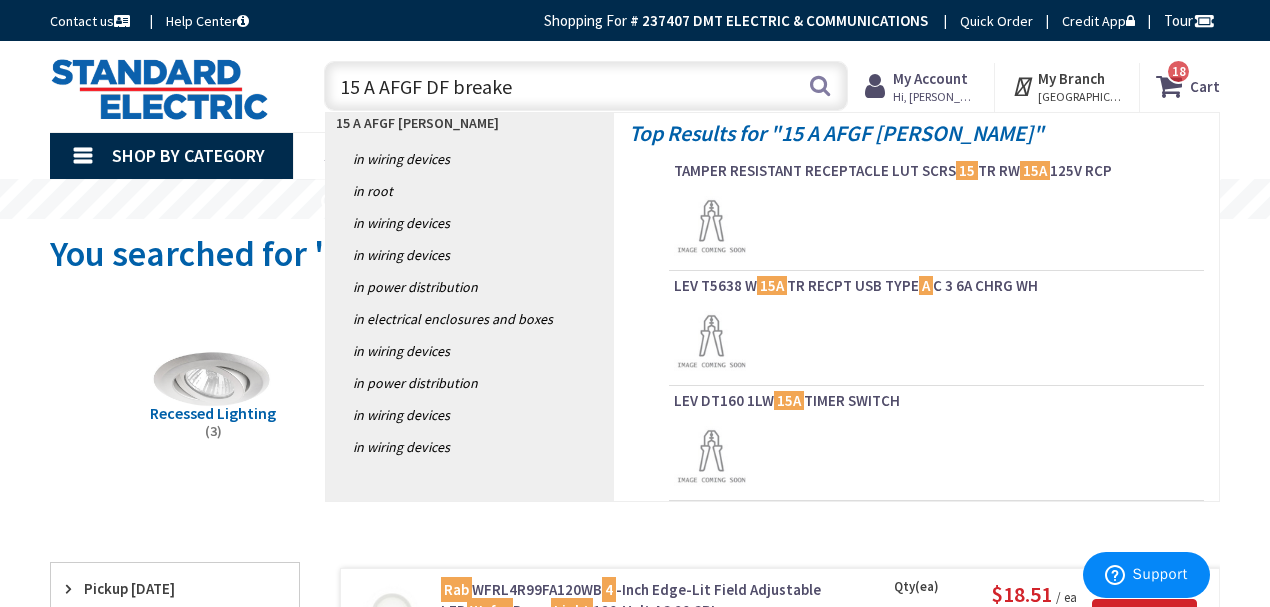 type on "15 A AFGF DF breaker" 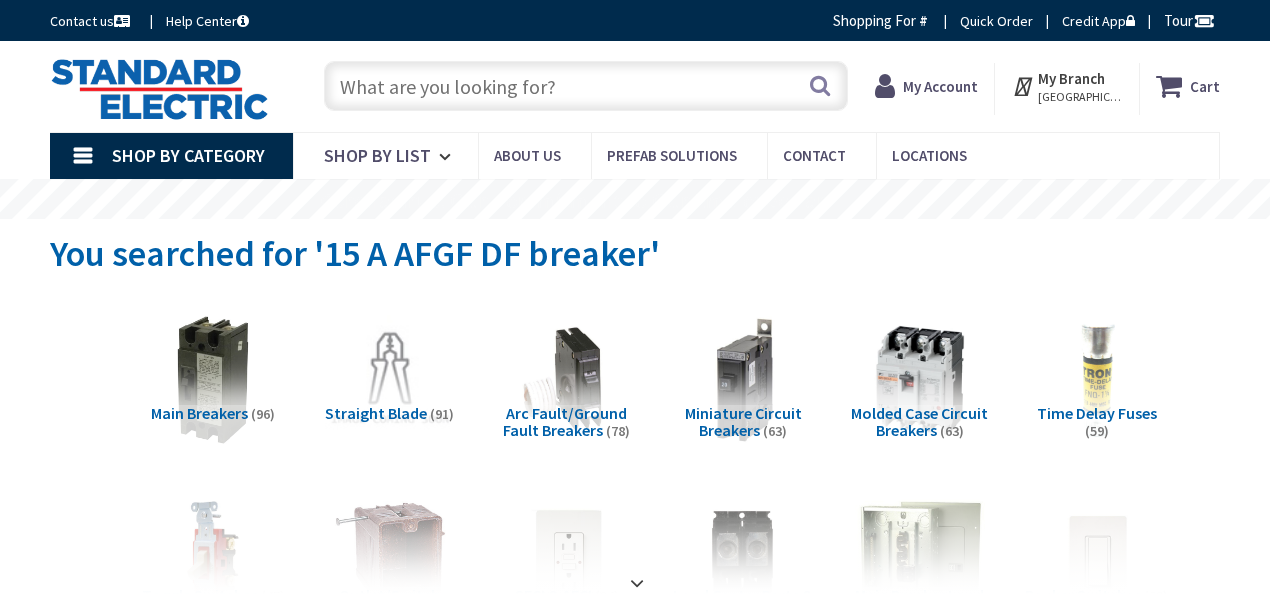 scroll, scrollTop: 0, scrollLeft: 0, axis: both 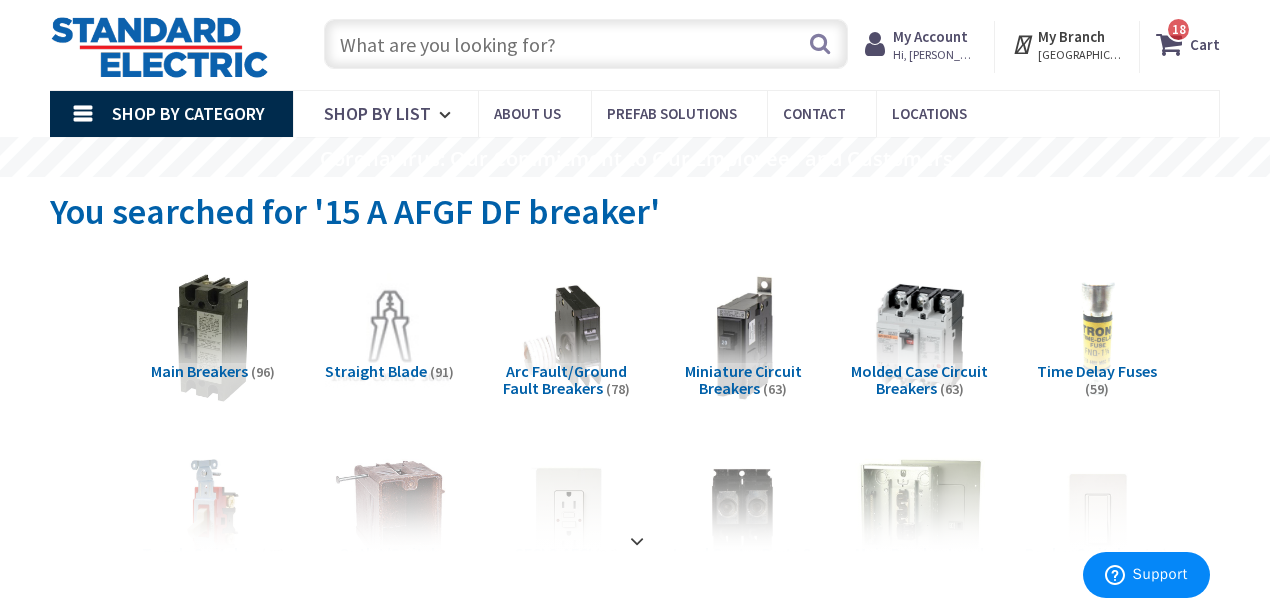 click on "18" at bounding box center (1179, 29) 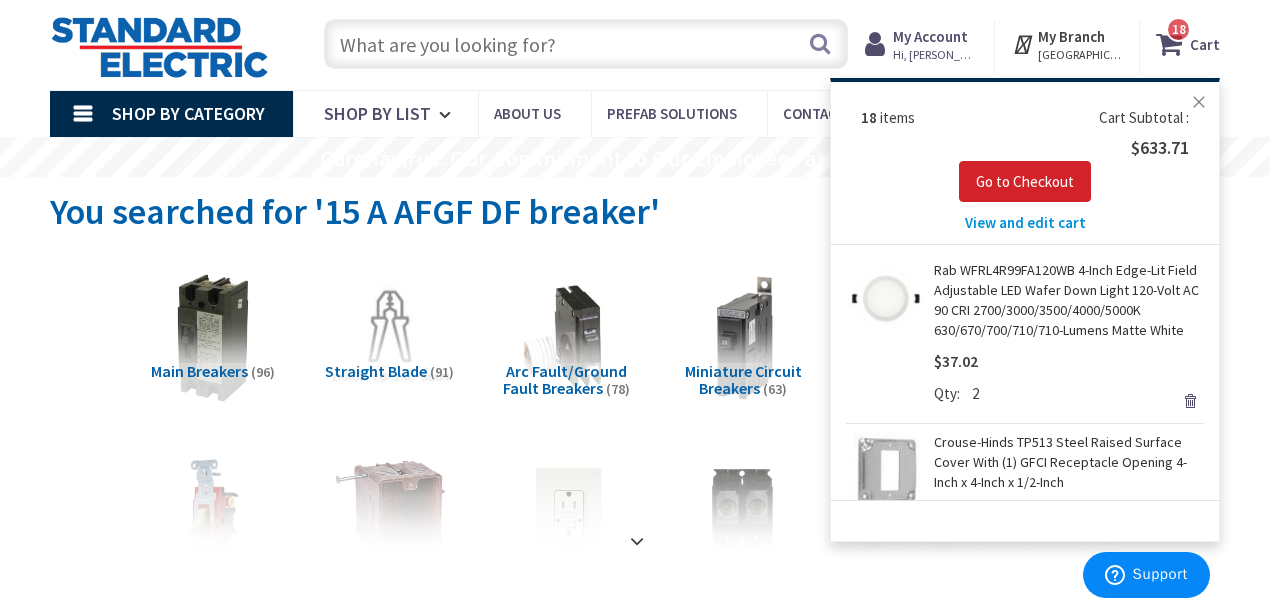 click on "Close" at bounding box center (1199, 102) 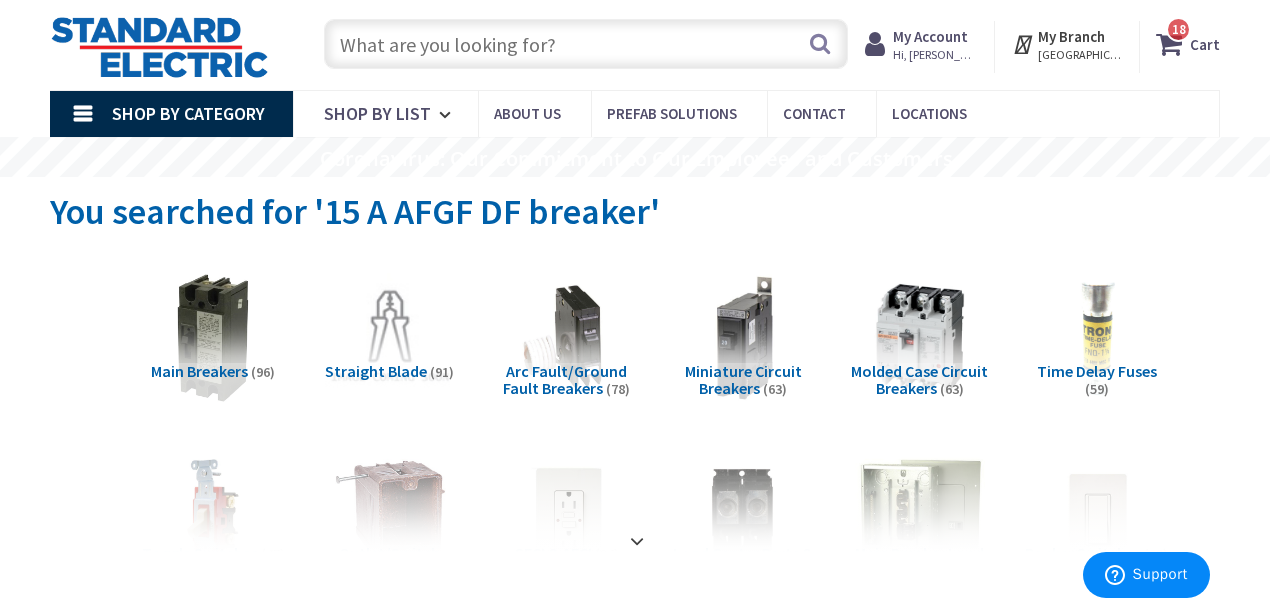 click at bounding box center (586, 44) 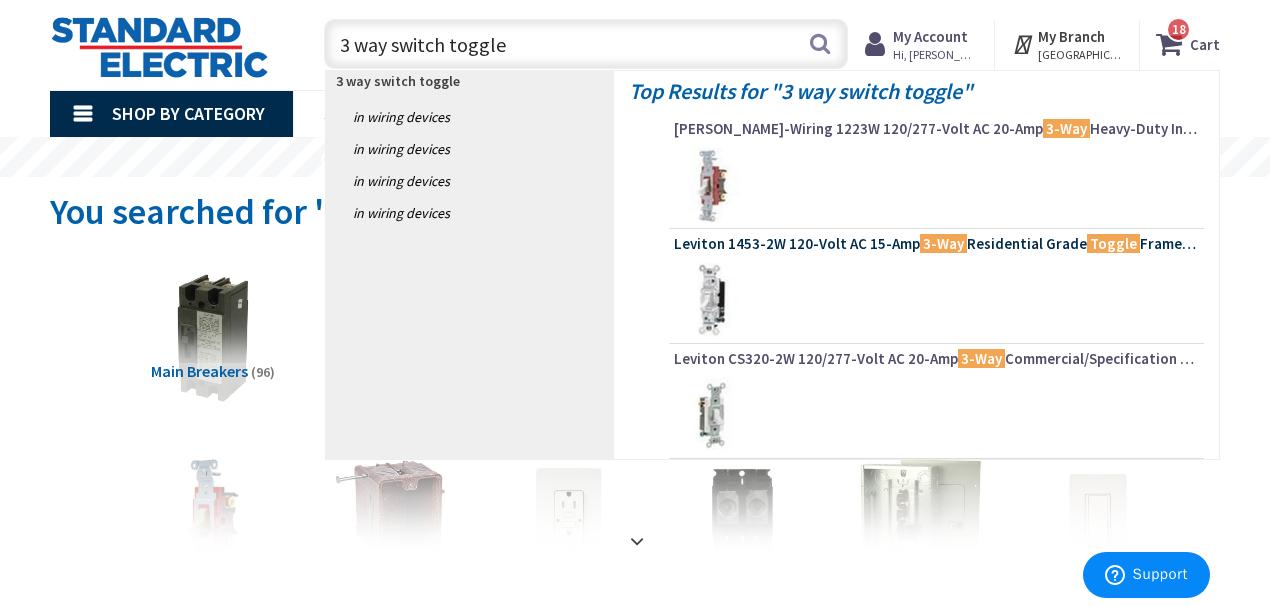 type on "3 way switch toggle" 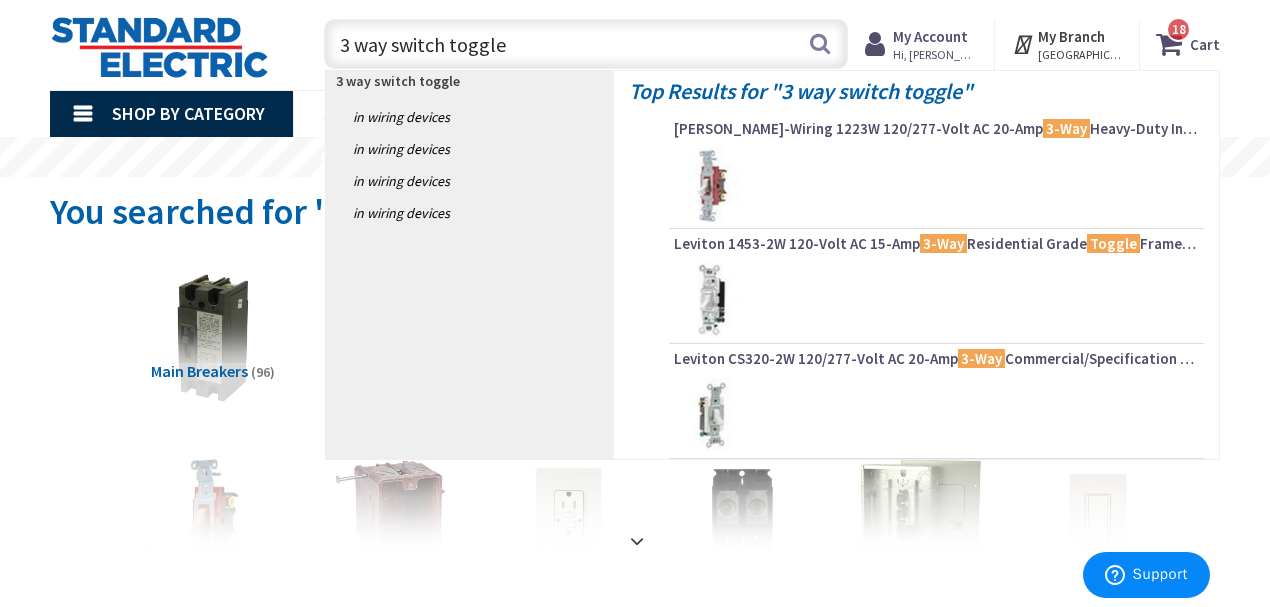 click on "Leviton 1453-2W 120-Volt AC 15-Amp  3-Way  Residential Grade  Toggle  Framed AC Quiet  Switch  White" at bounding box center (936, 244) 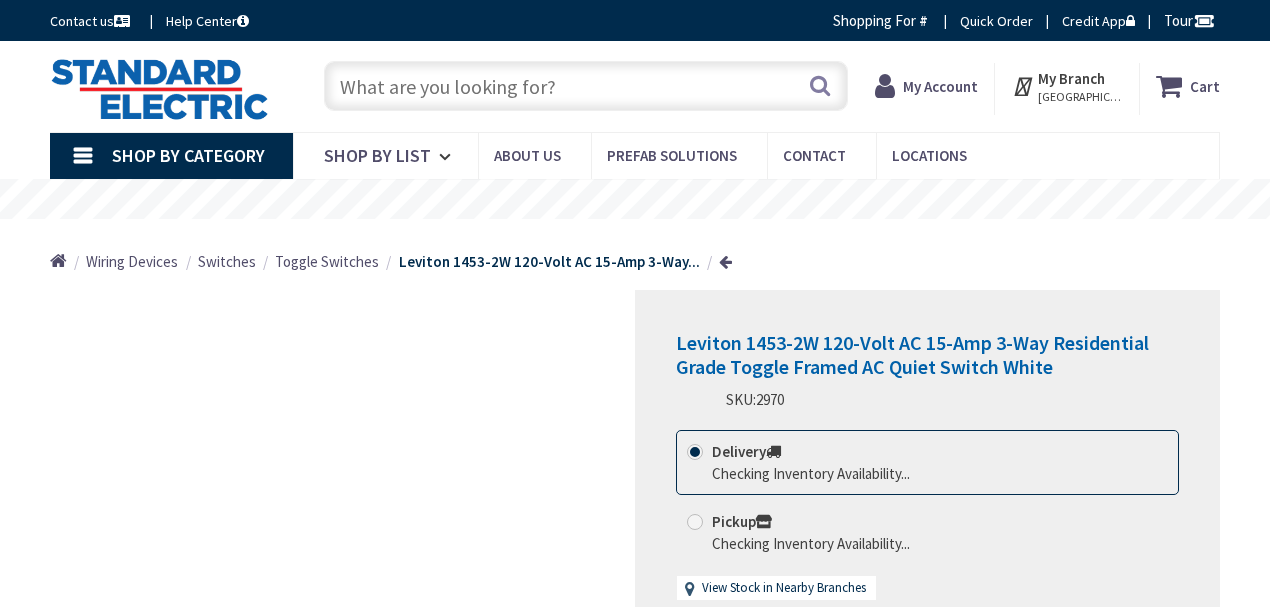 scroll, scrollTop: 0, scrollLeft: 0, axis: both 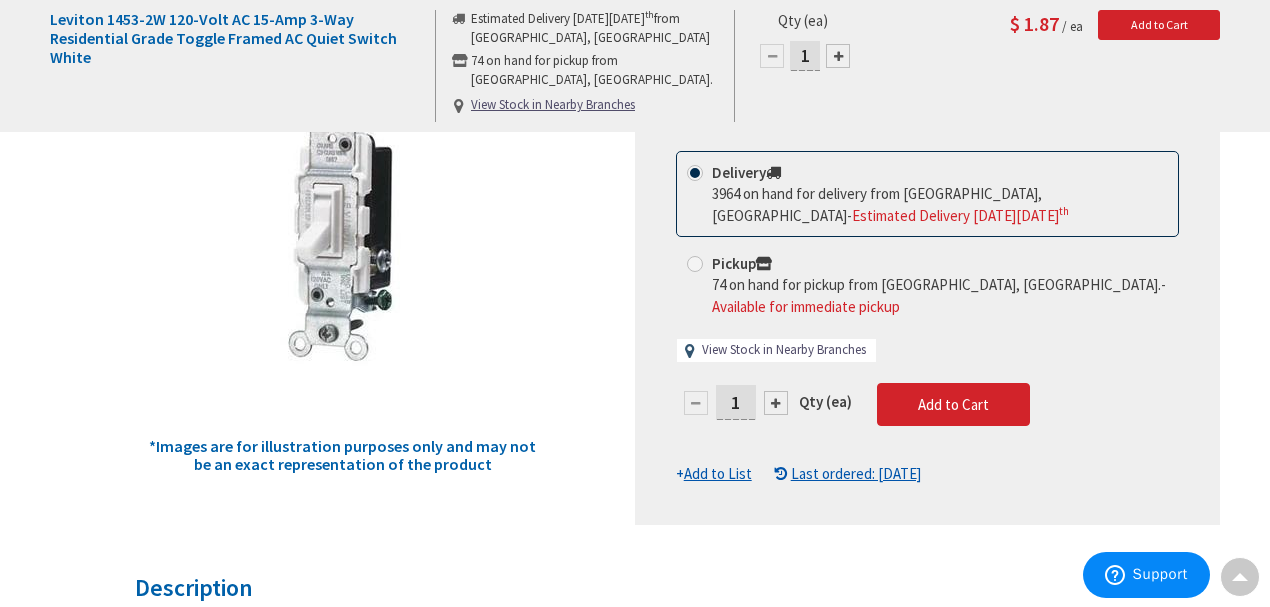 click on "View Stock in Nearby Branches" at bounding box center [784, 350] 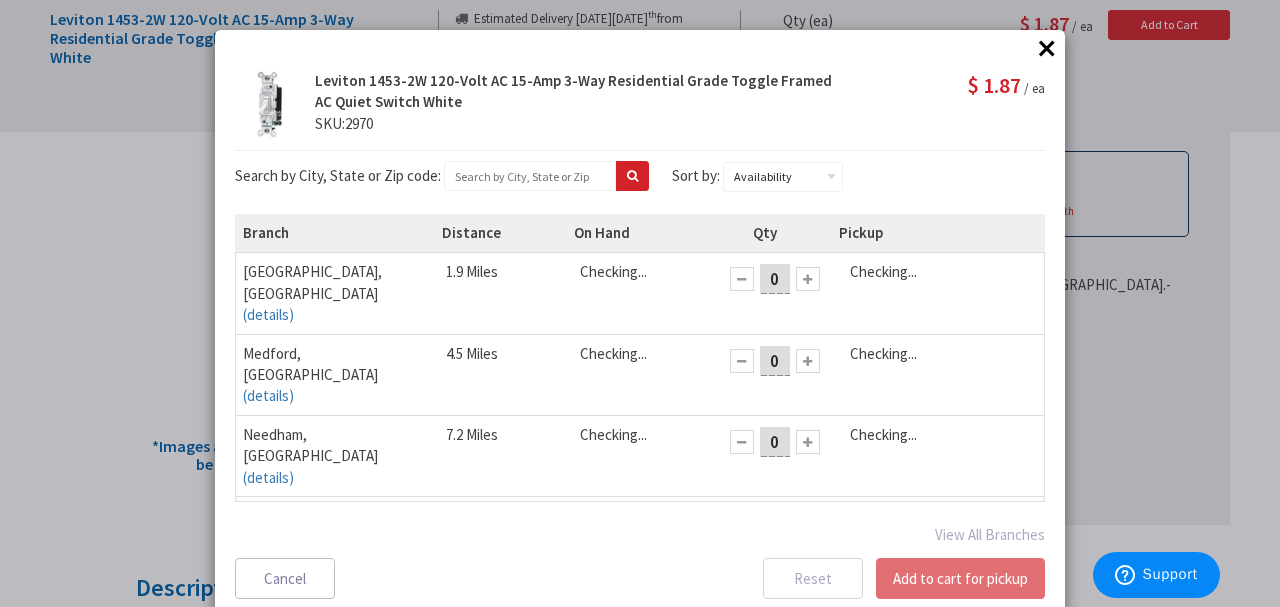 click on "×
×
Leviton 1453-2W 120-Volt AC 15-Amp 3-Way Residential Grade Toggle Framed AC Quiet Switch White
SKU:  2970
$
1.87
/ ea
Sort by:" at bounding box center (640, 303) 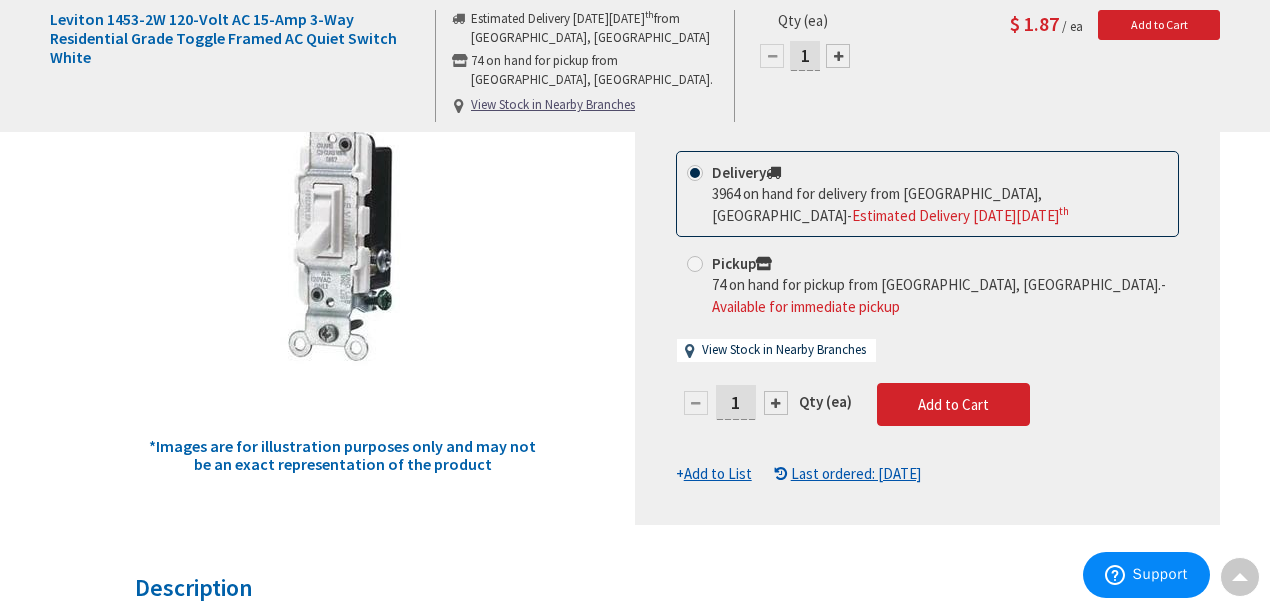 click at bounding box center [776, 403] 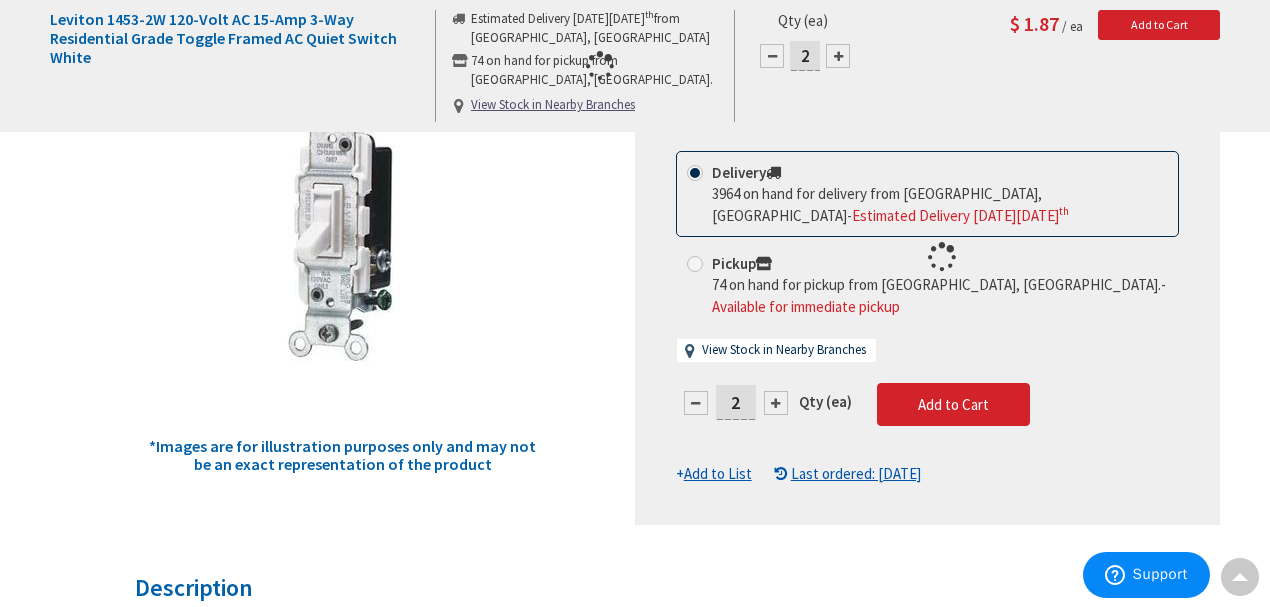 click at bounding box center [927, 257] 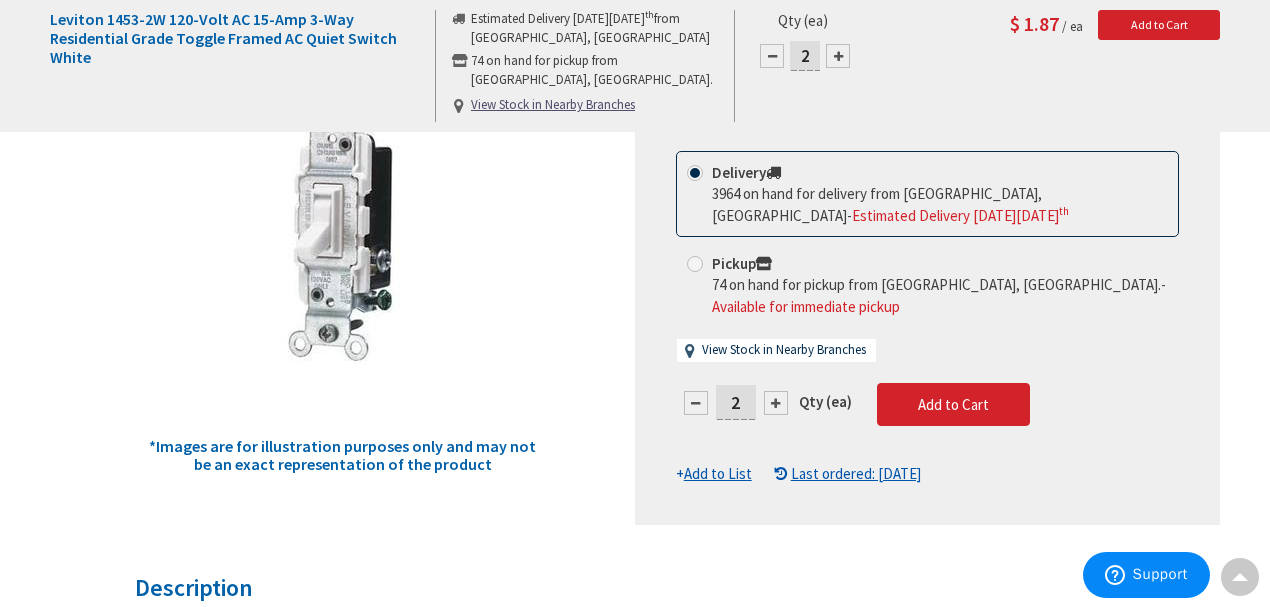 click at bounding box center (776, 403) 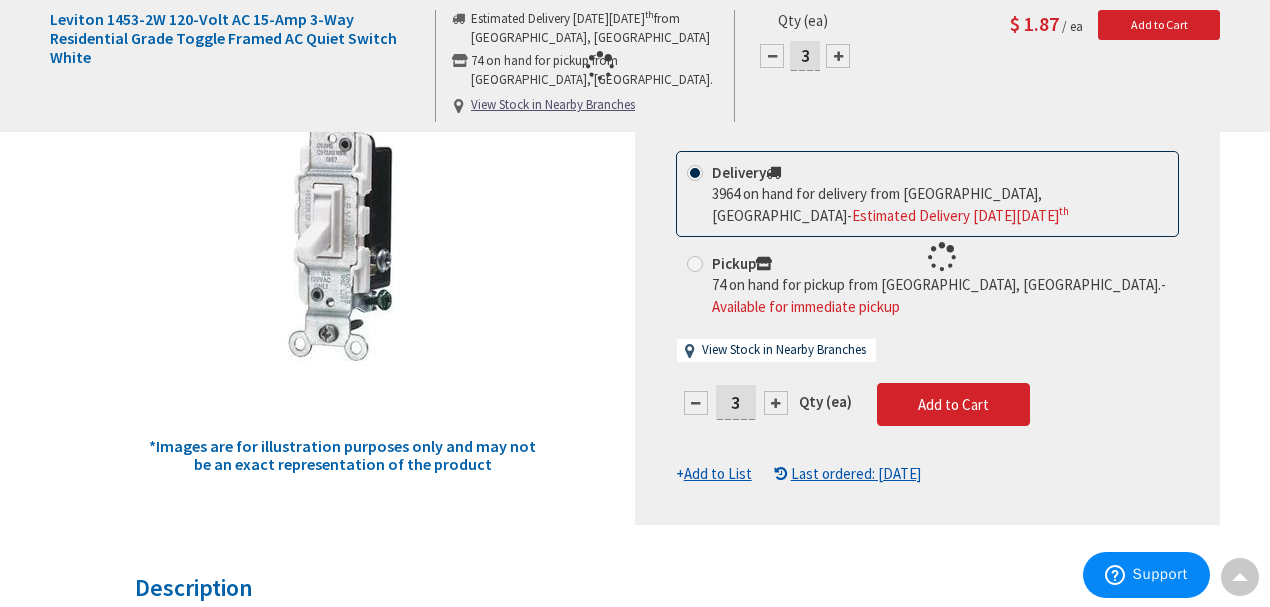 click at bounding box center (927, 257) 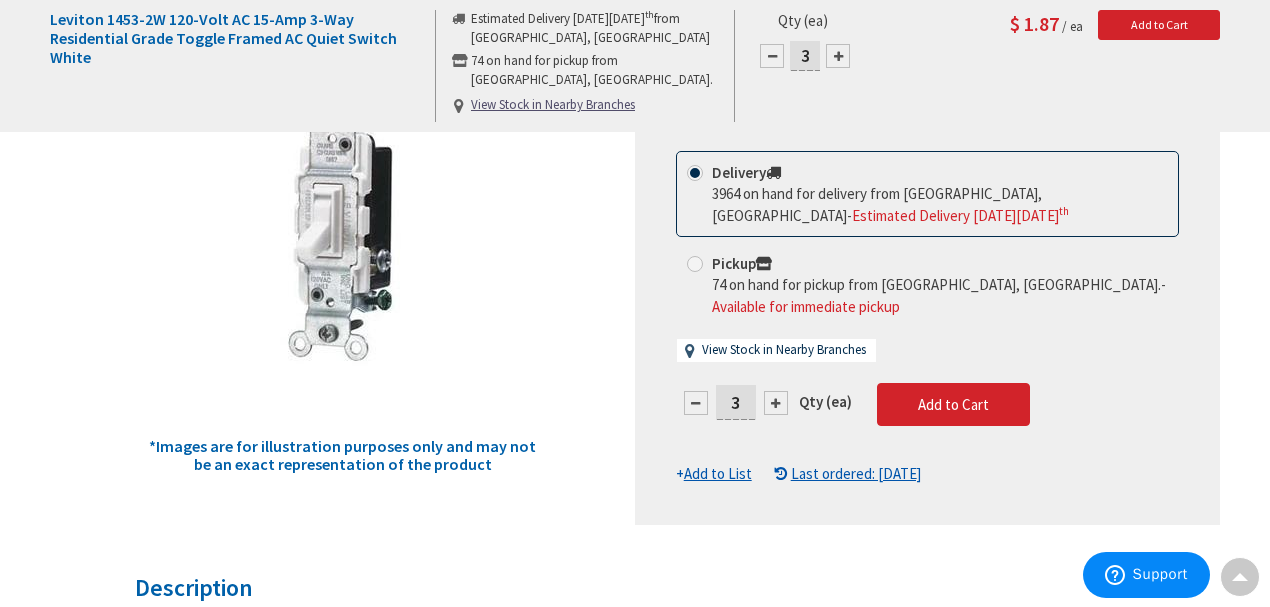 click at bounding box center [776, 403] 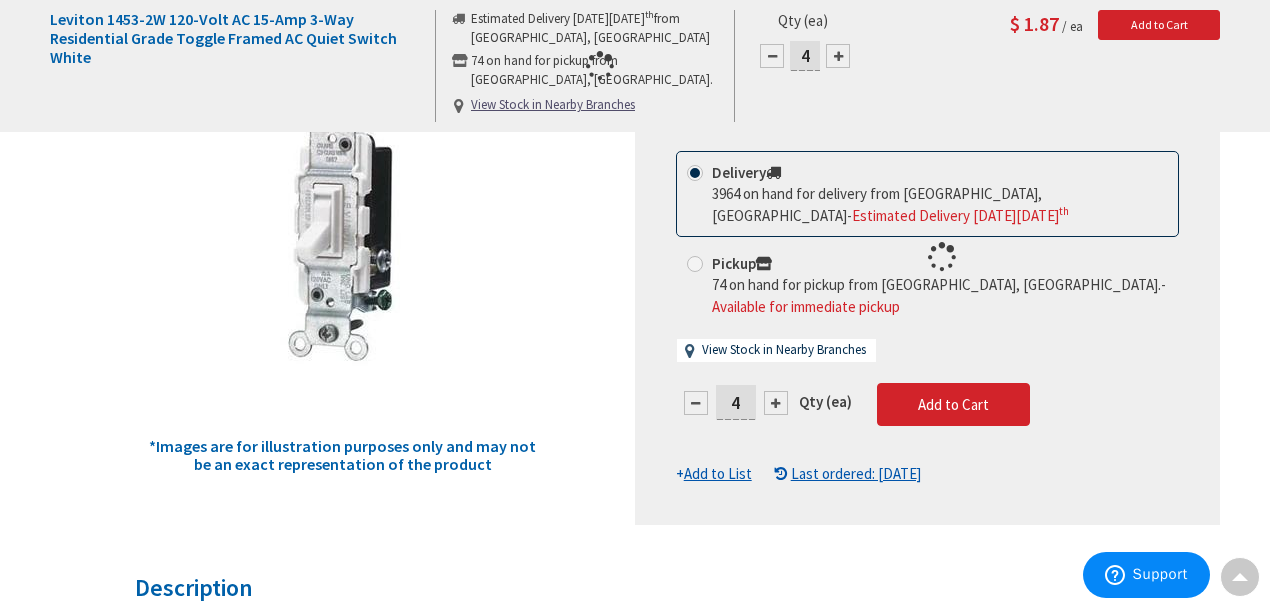 click at bounding box center [927, 257] 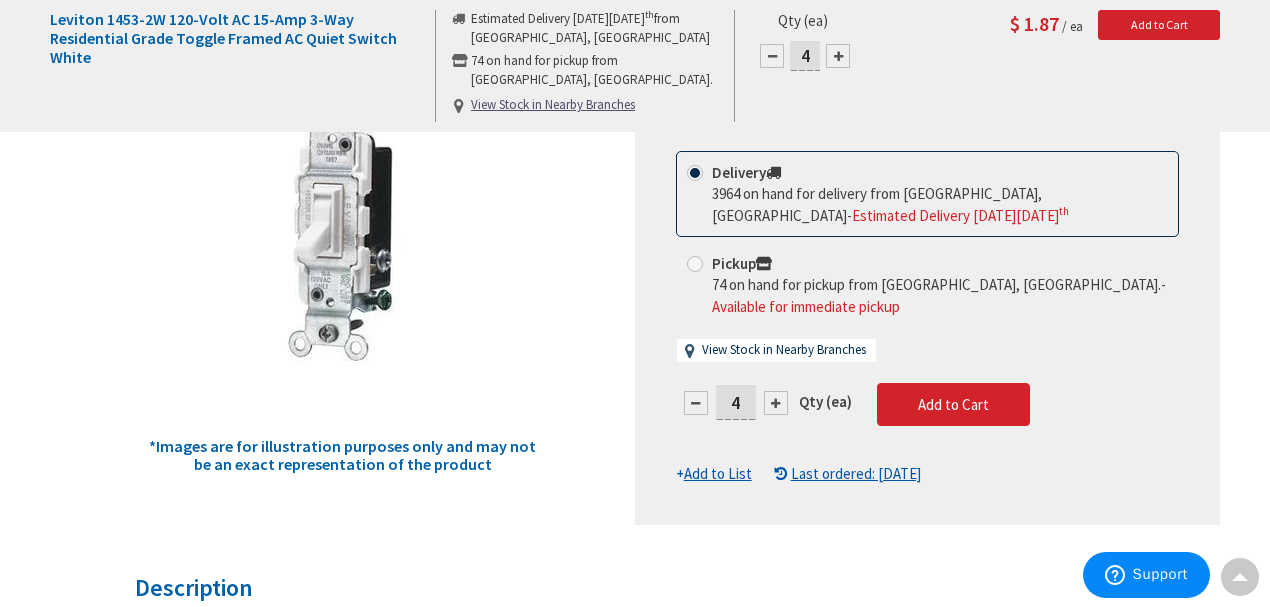 click at bounding box center [776, 403] 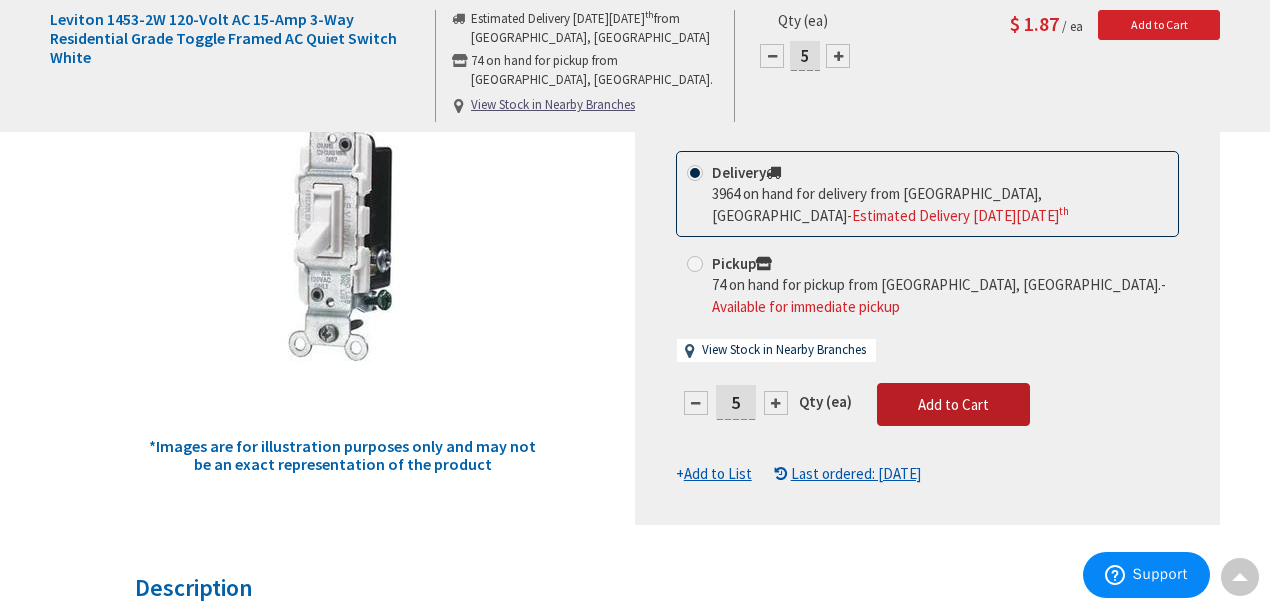 click on "Add to Cart" at bounding box center (953, 404) 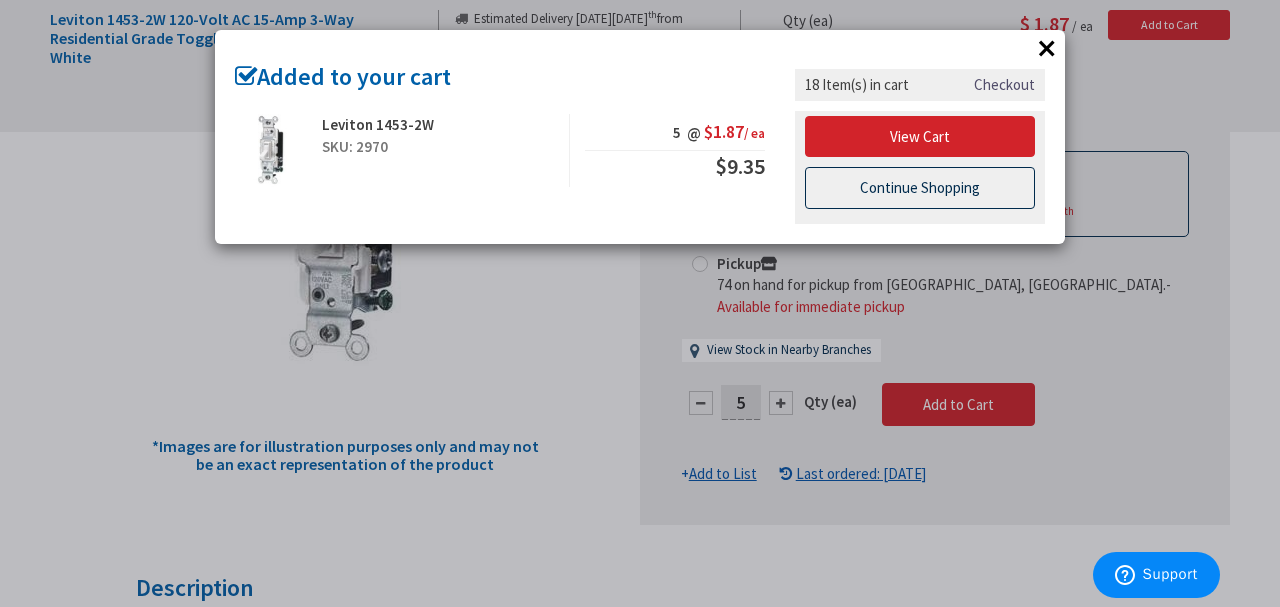 click on "Continue Shopping" at bounding box center (920, 188) 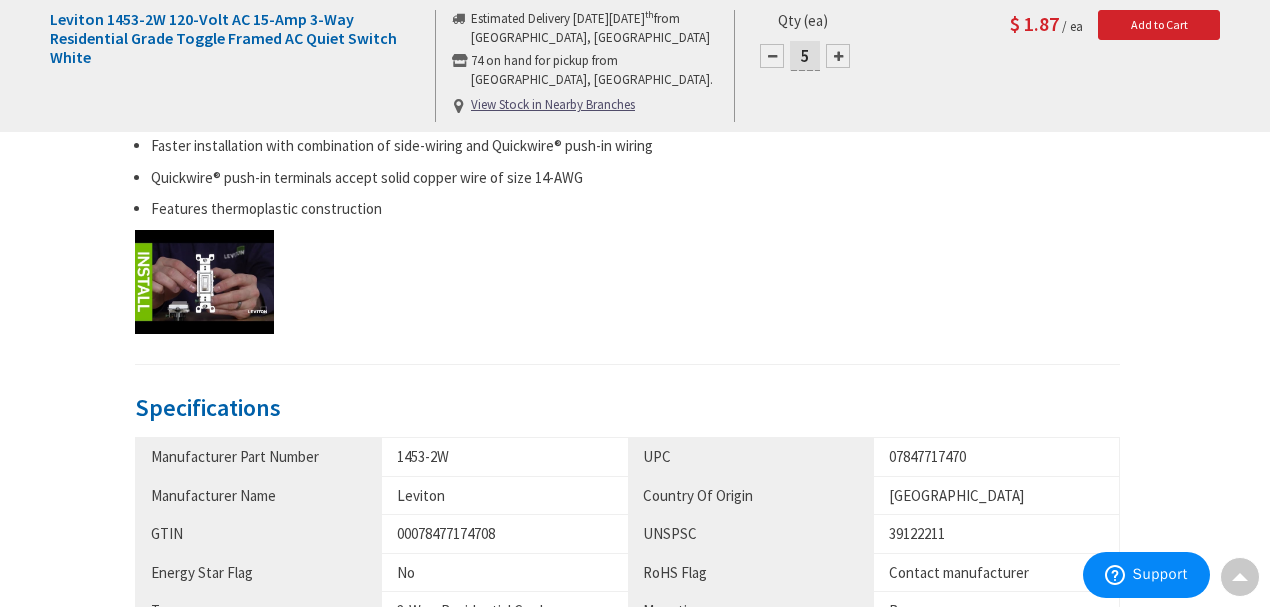 scroll, scrollTop: 889, scrollLeft: 0, axis: vertical 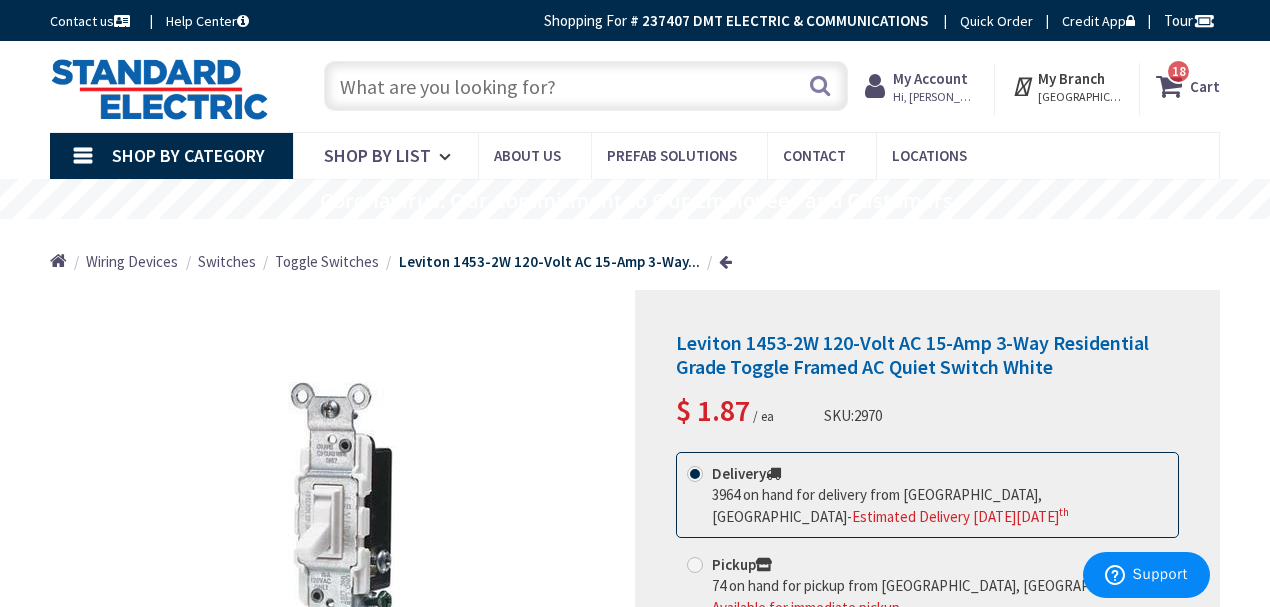 click at bounding box center (586, 86) 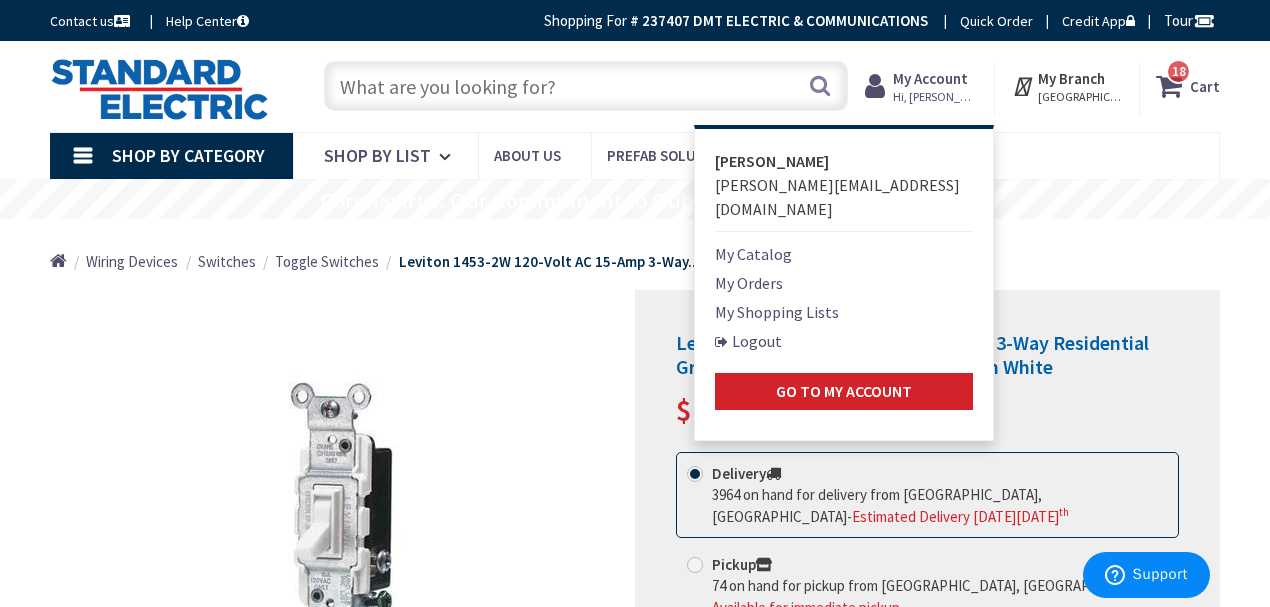 click on "My Shopping Lists" at bounding box center [777, 312] 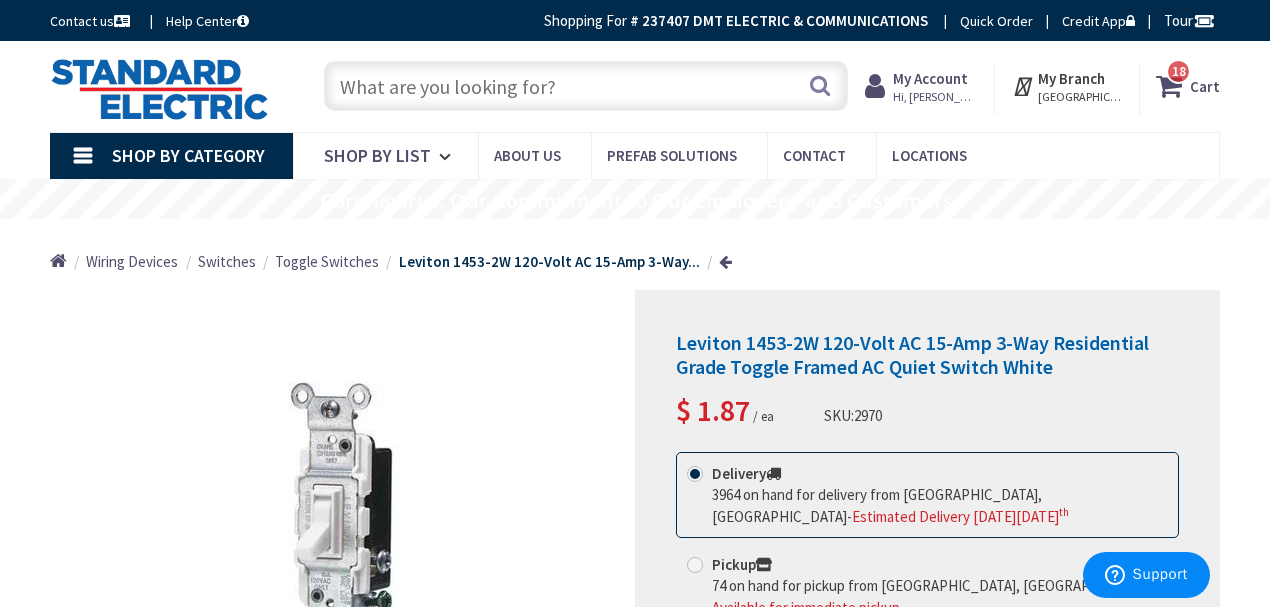 click on "Home
Wiring Devices
Switches
Toggle Switches
Leviton 1453-2W 120-Volt AC 15-Amp 3-Way..." at bounding box center [635, 254] 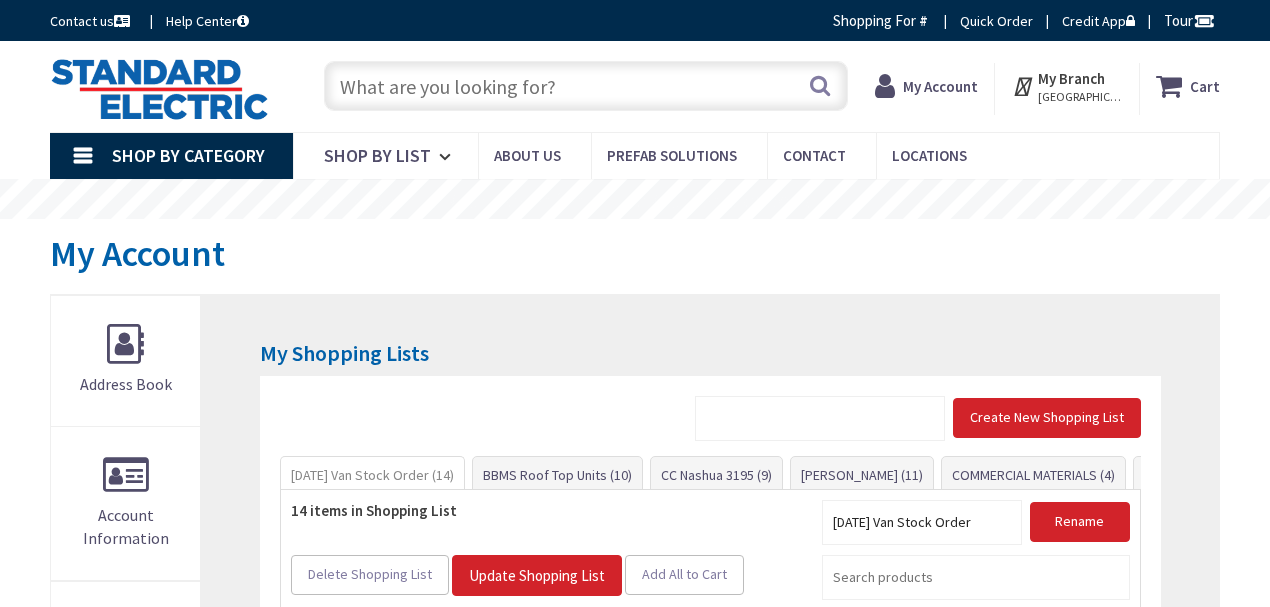 scroll, scrollTop: 0, scrollLeft: 0, axis: both 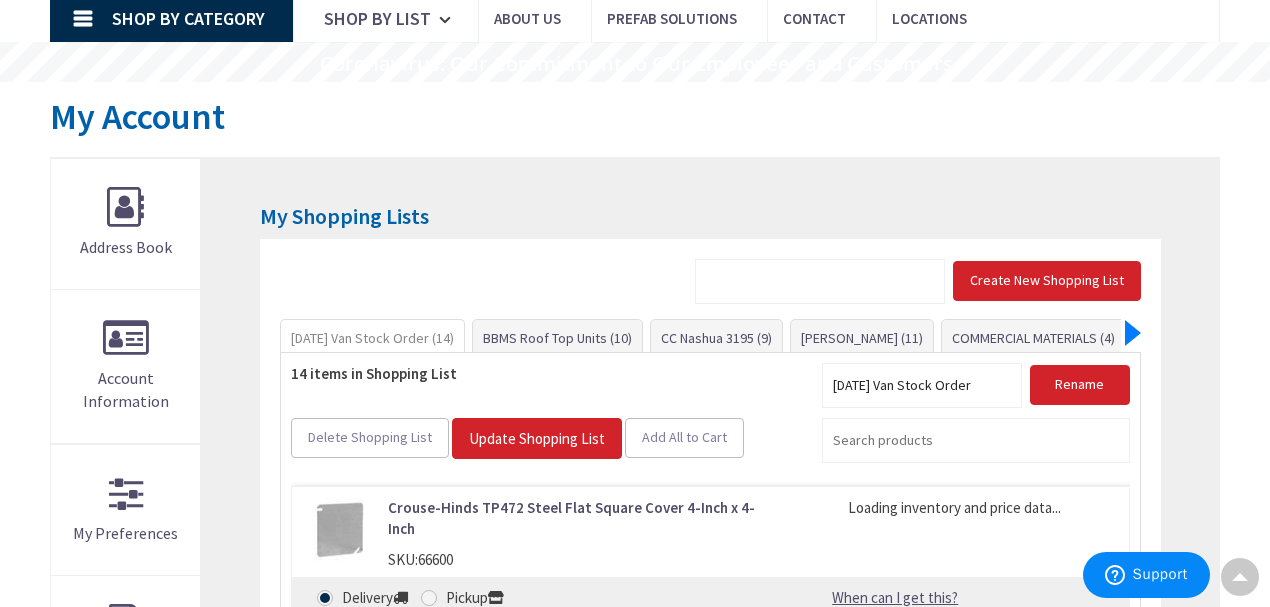 click at bounding box center (1133, 333) 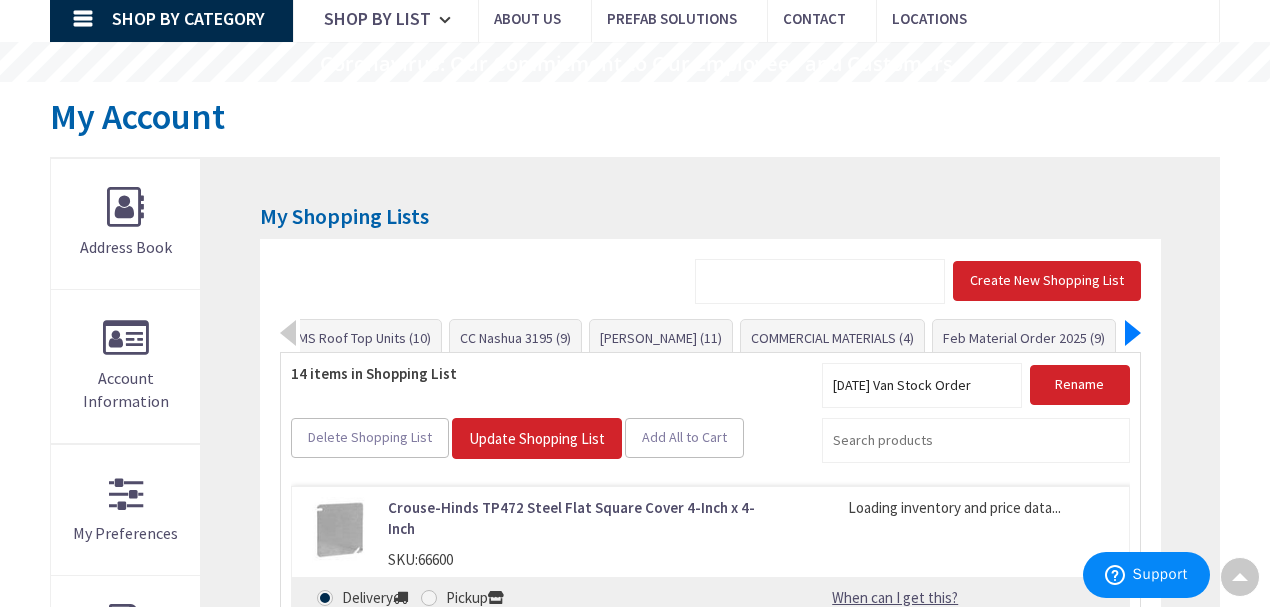 click at bounding box center [1133, 333] 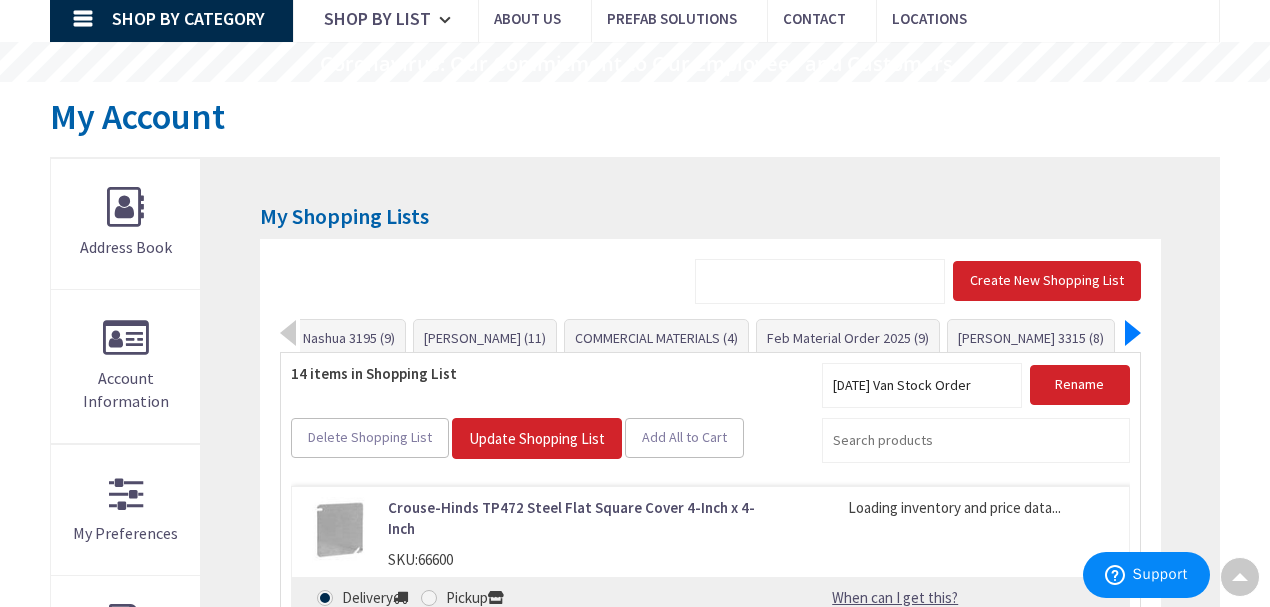 click at bounding box center (1133, 333) 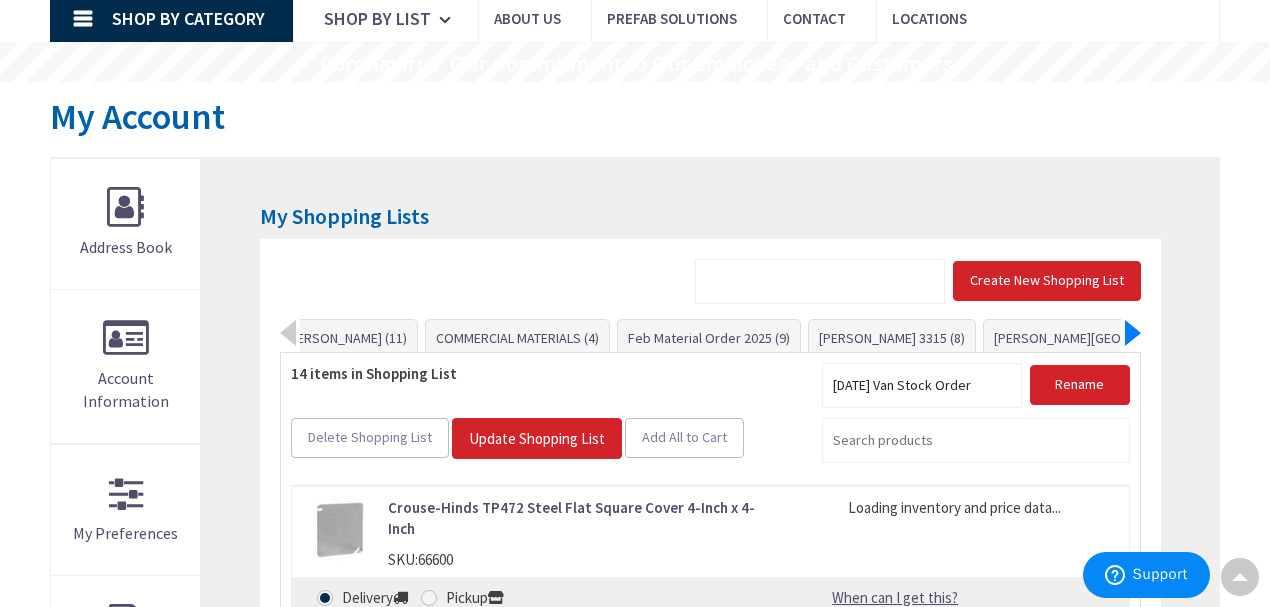 click at bounding box center [1133, 333] 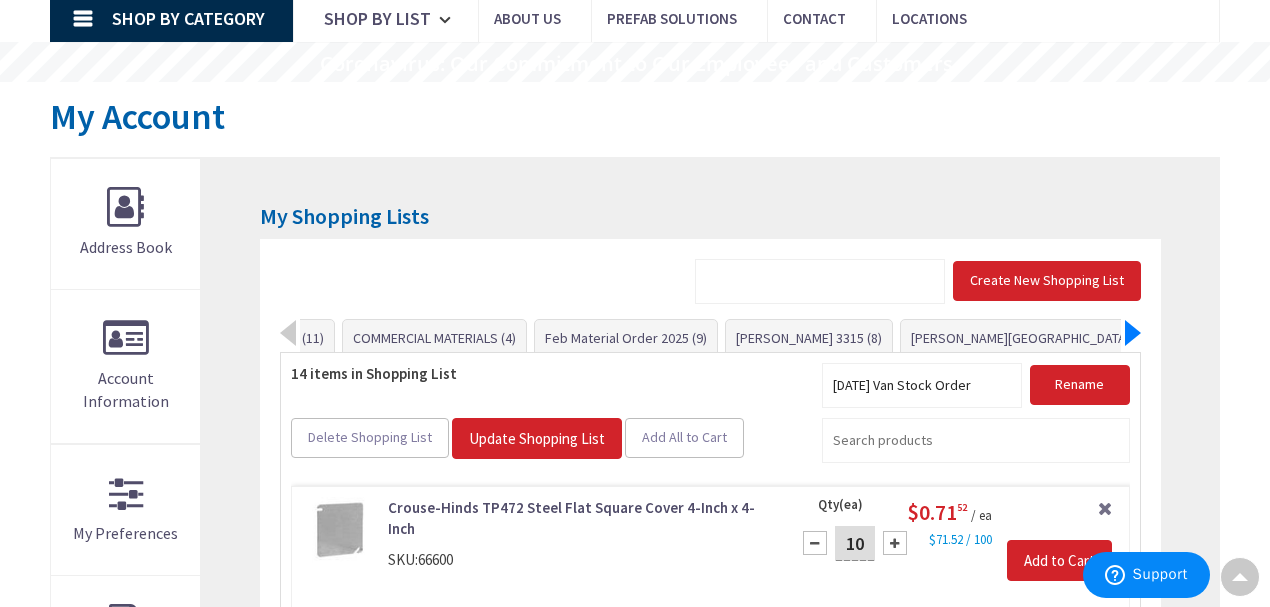click at bounding box center (1133, 333) 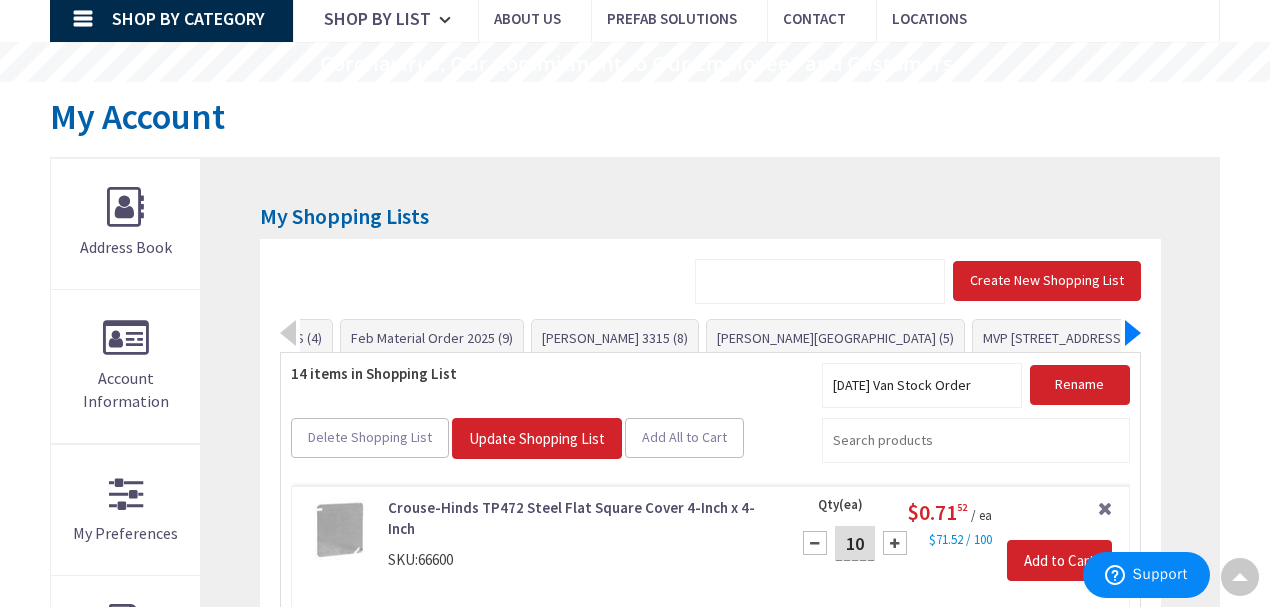 click at bounding box center (1133, 333) 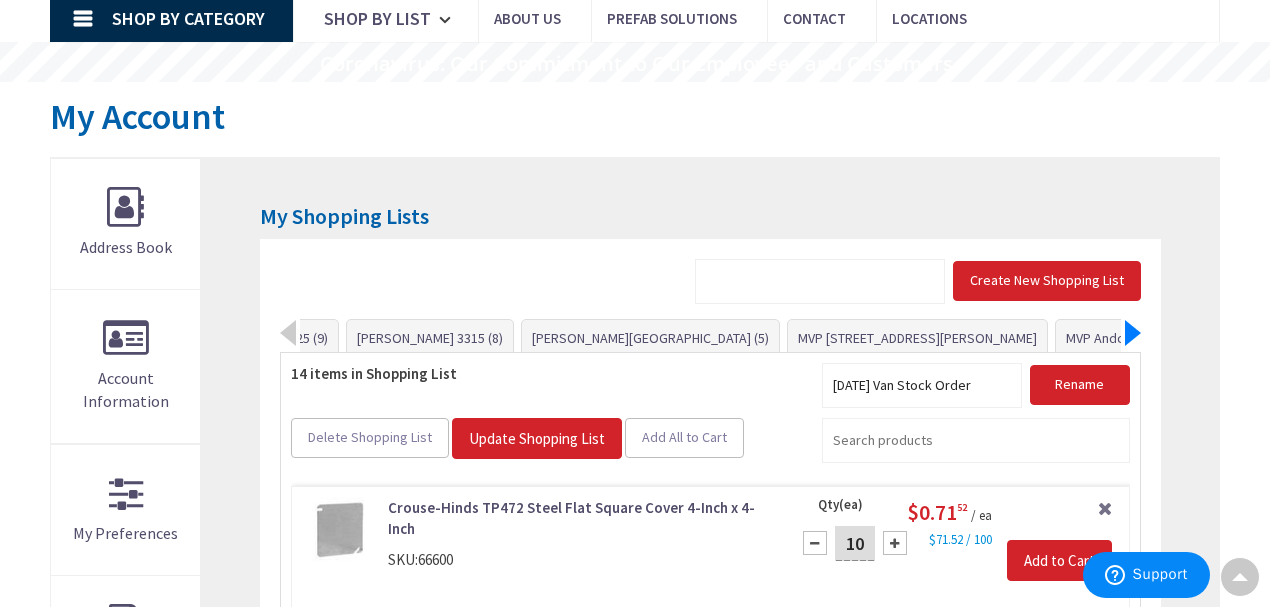 click at bounding box center (1133, 333) 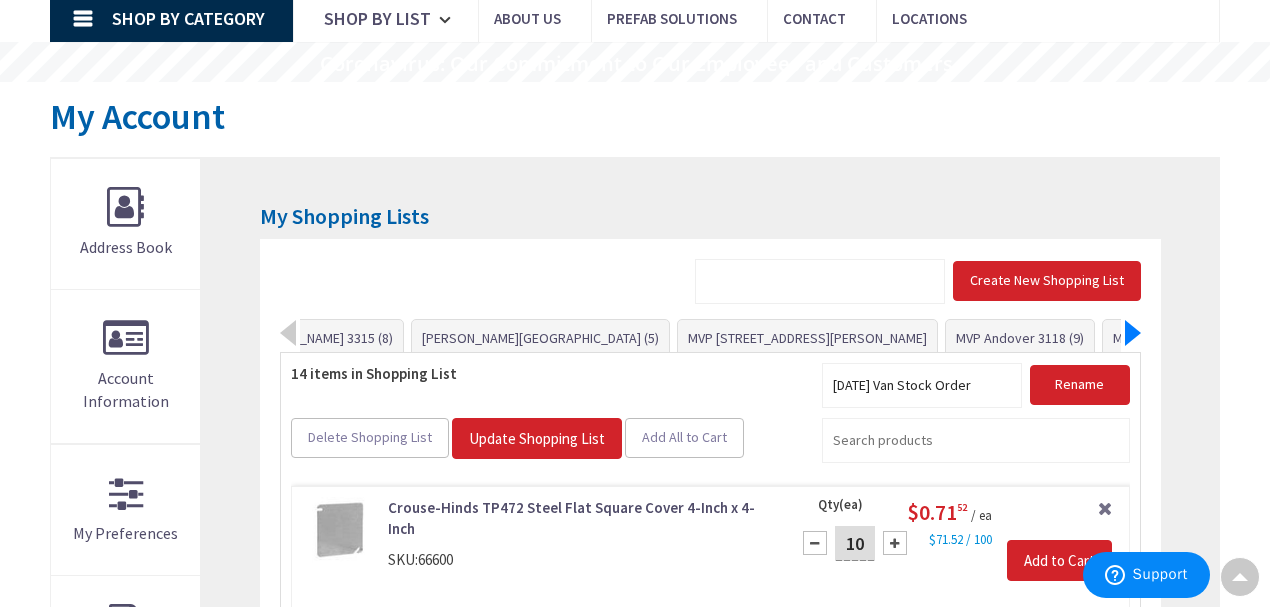 click at bounding box center (1133, 333) 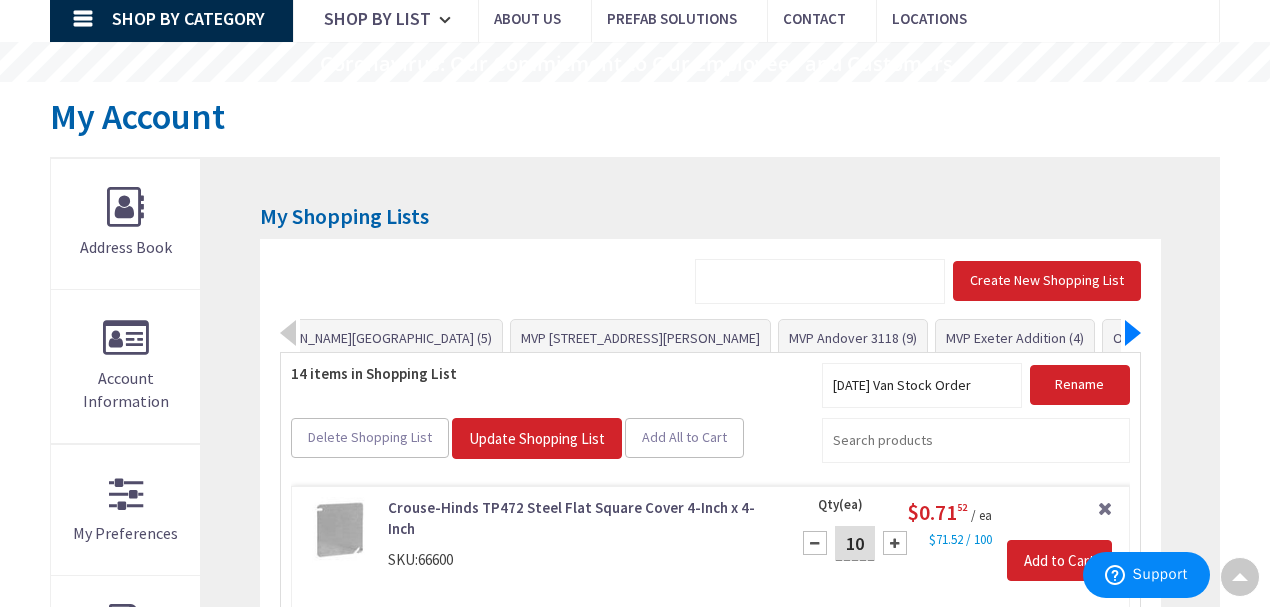 click at bounding box center (1133, 333) 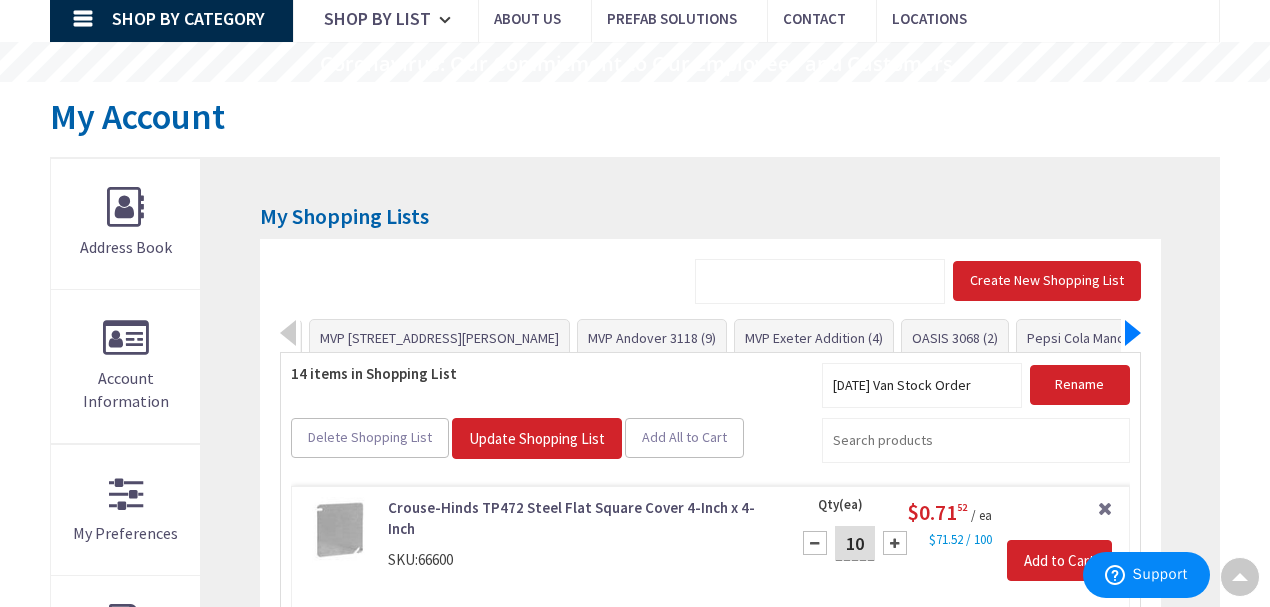 click at bounding box center [1133, 333] 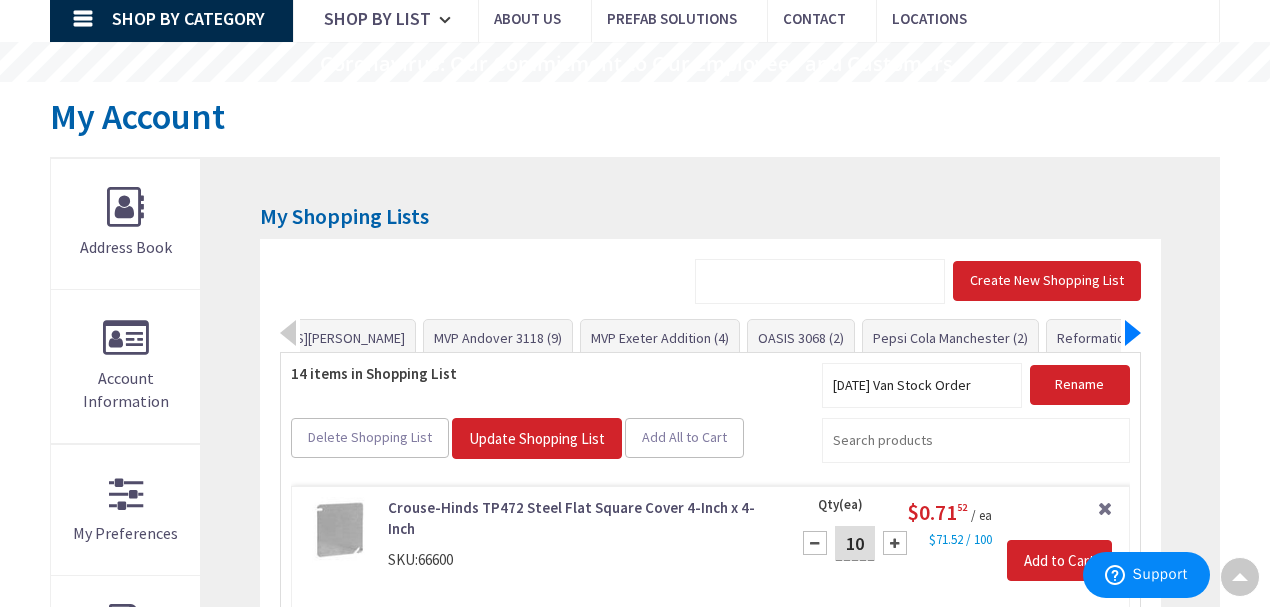 click at bounding box center (1133, 333) 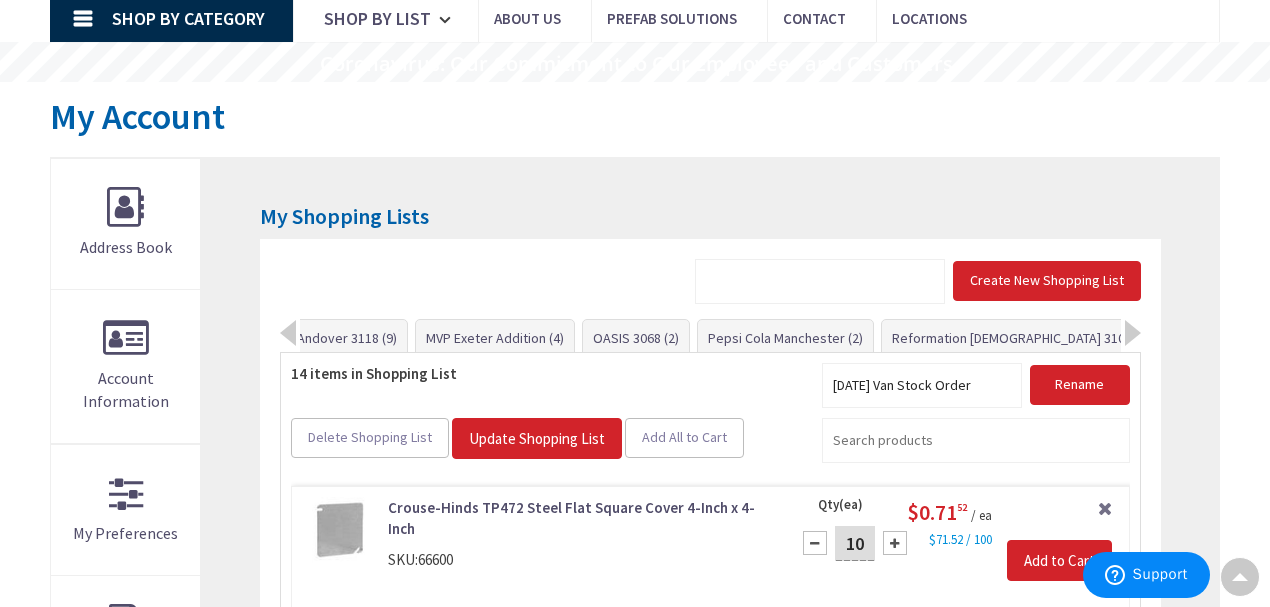 click on "RESIDENTIAL MATERIALS (57)" at bounding box center [1268, 338] 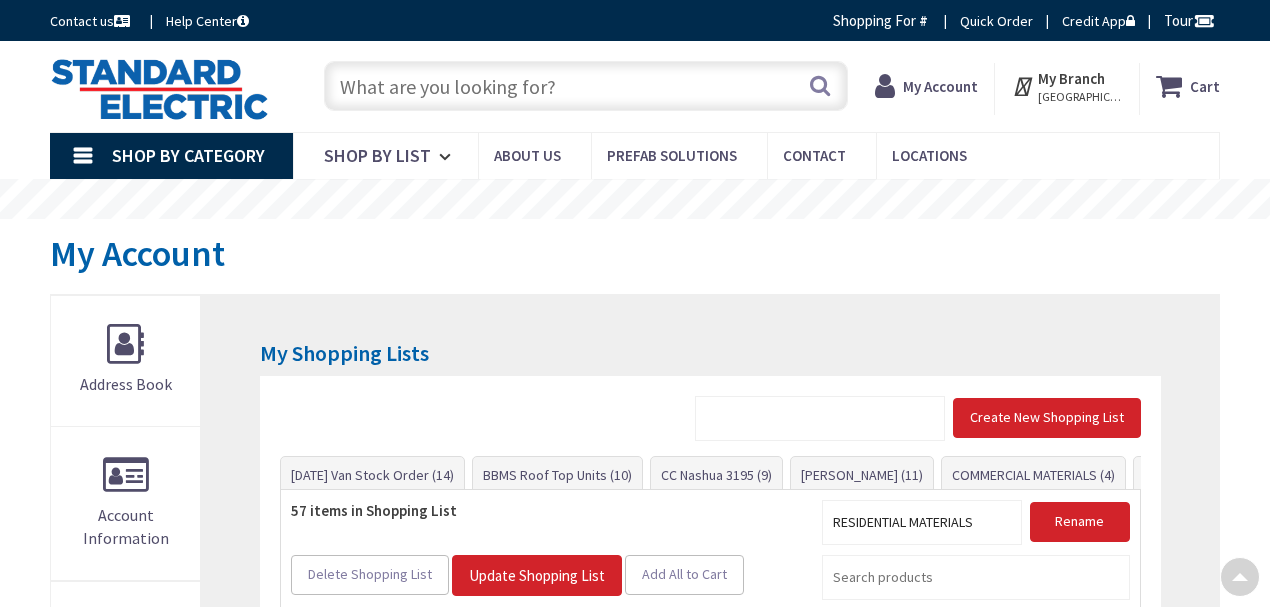 scroll, scrollTop: 413, scrollLeft: 0, axis: vertical 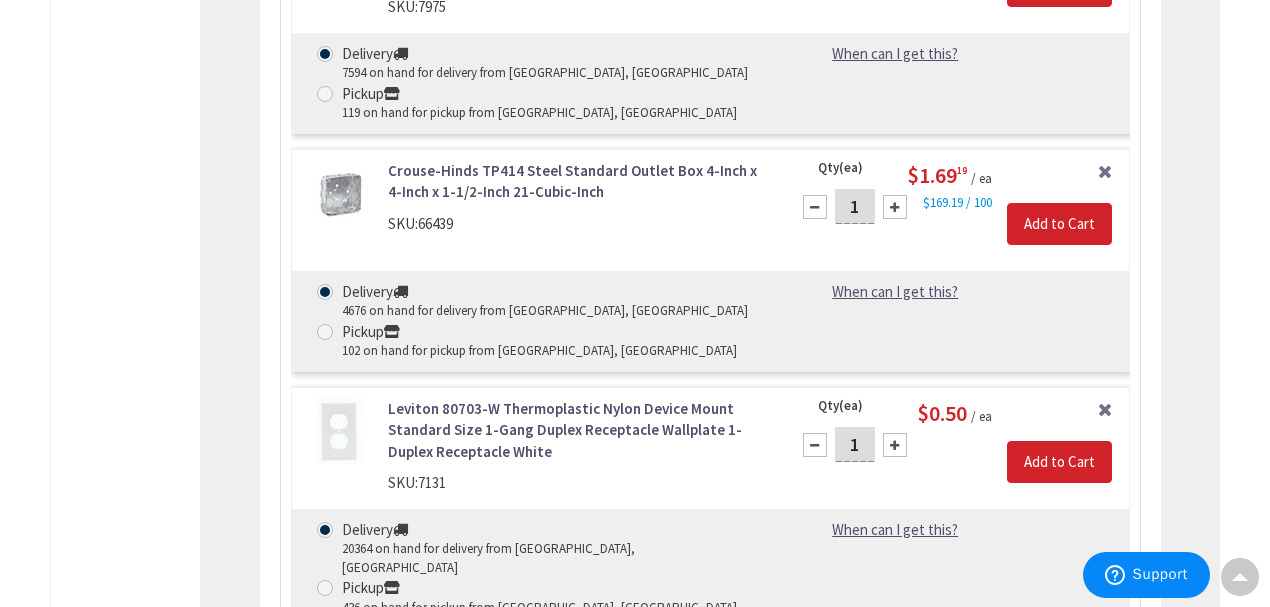 click on "1" at bounding box center [855, 444] 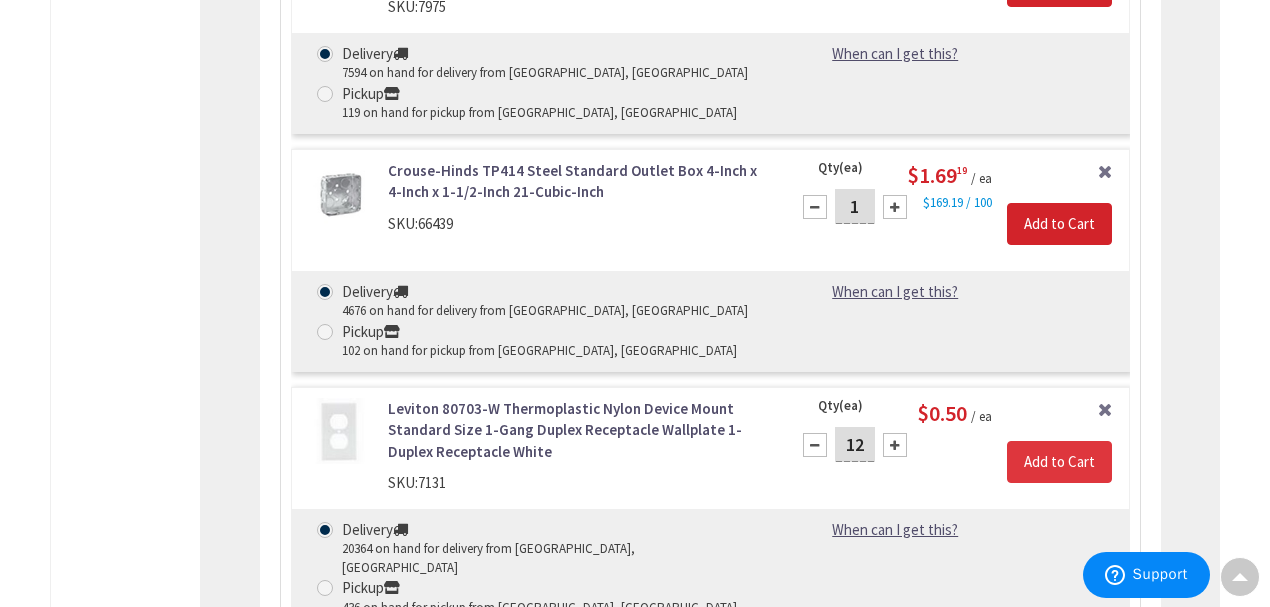 type on "12" 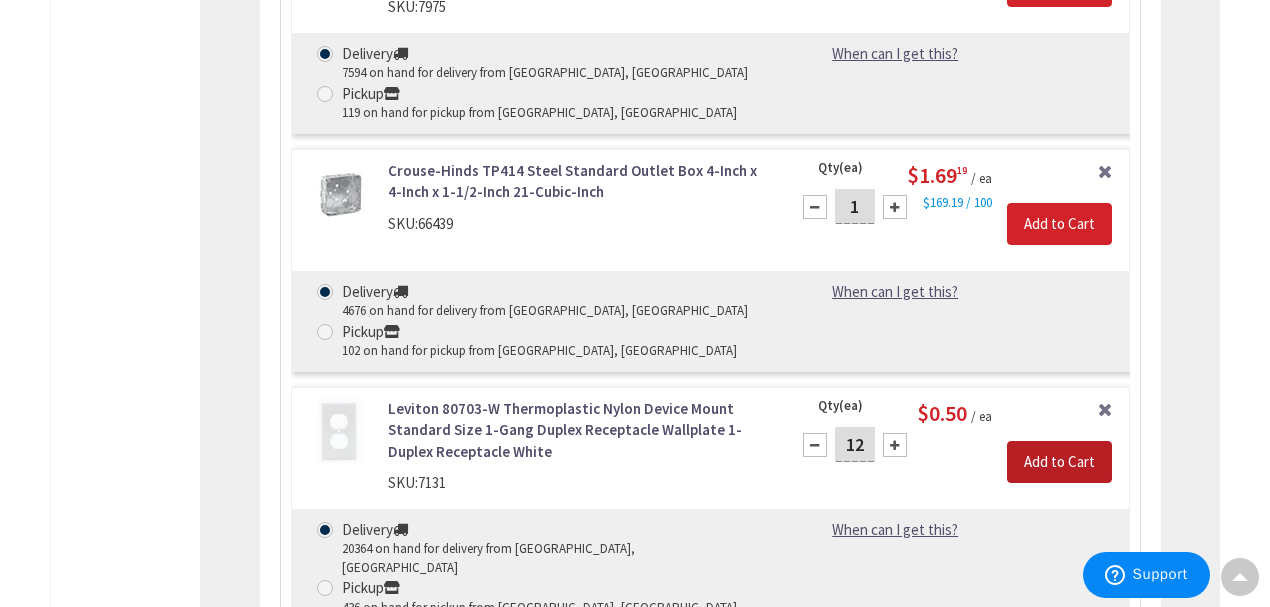 click on "Add to Cart" at bounding box center [1059, 462] 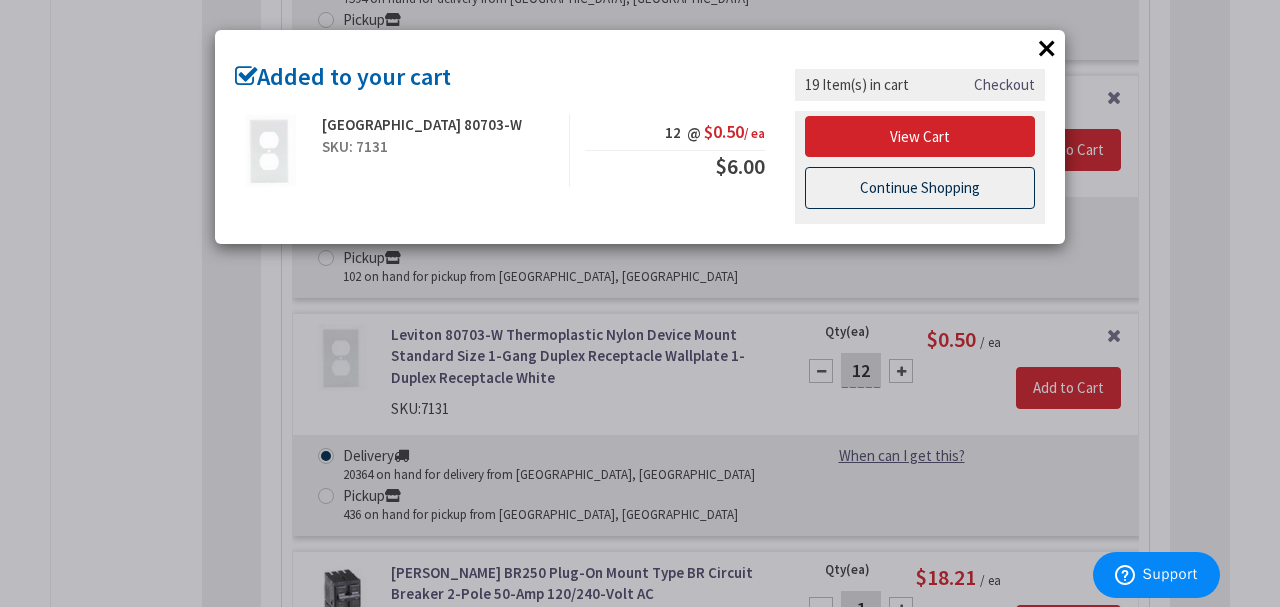 click on "Continue Shopping" at bounding box center (920, 188) 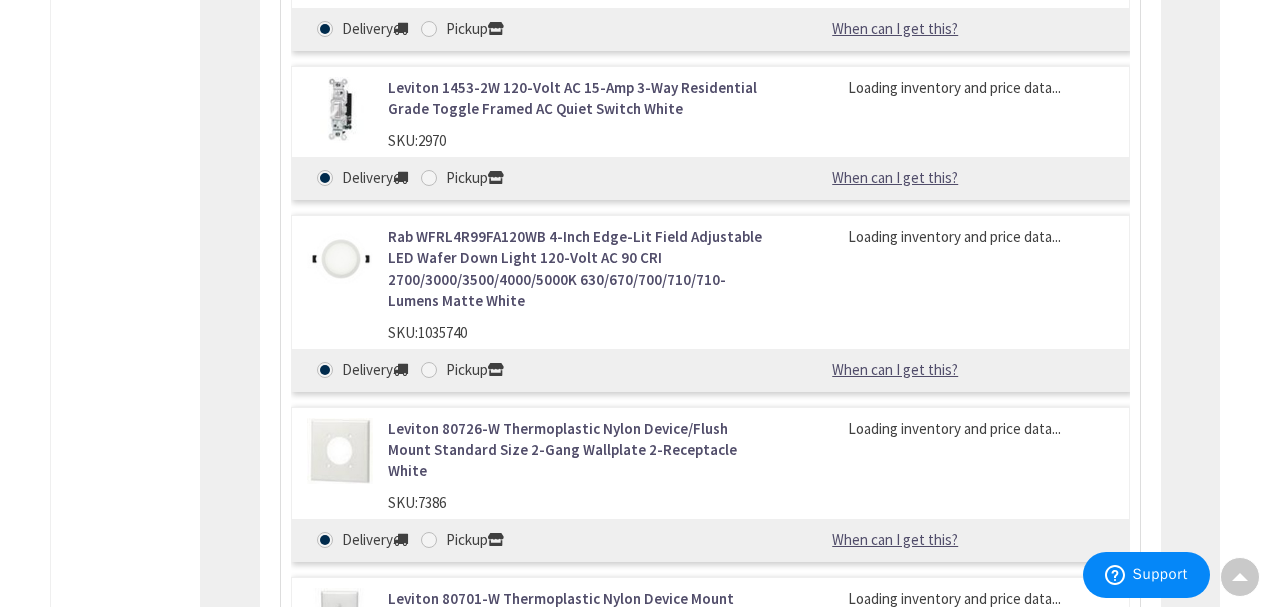 scroll, scrollTop: 5832, scrollLeft: 0, axis: vertical 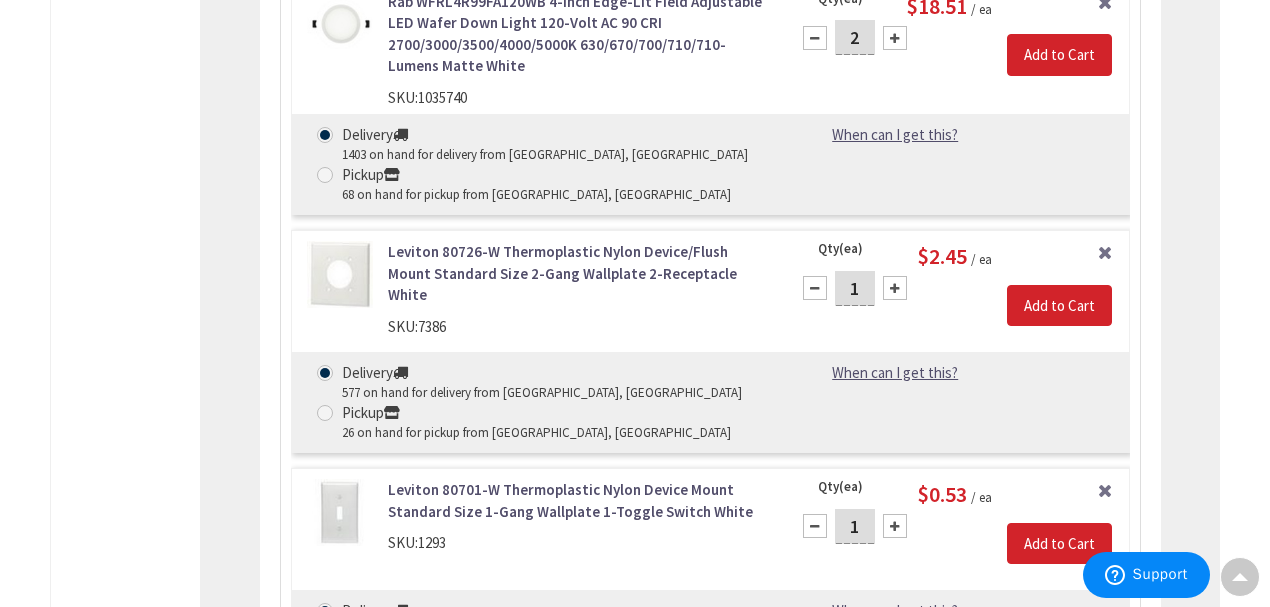 click on "1" at bounding box center (855, 526) 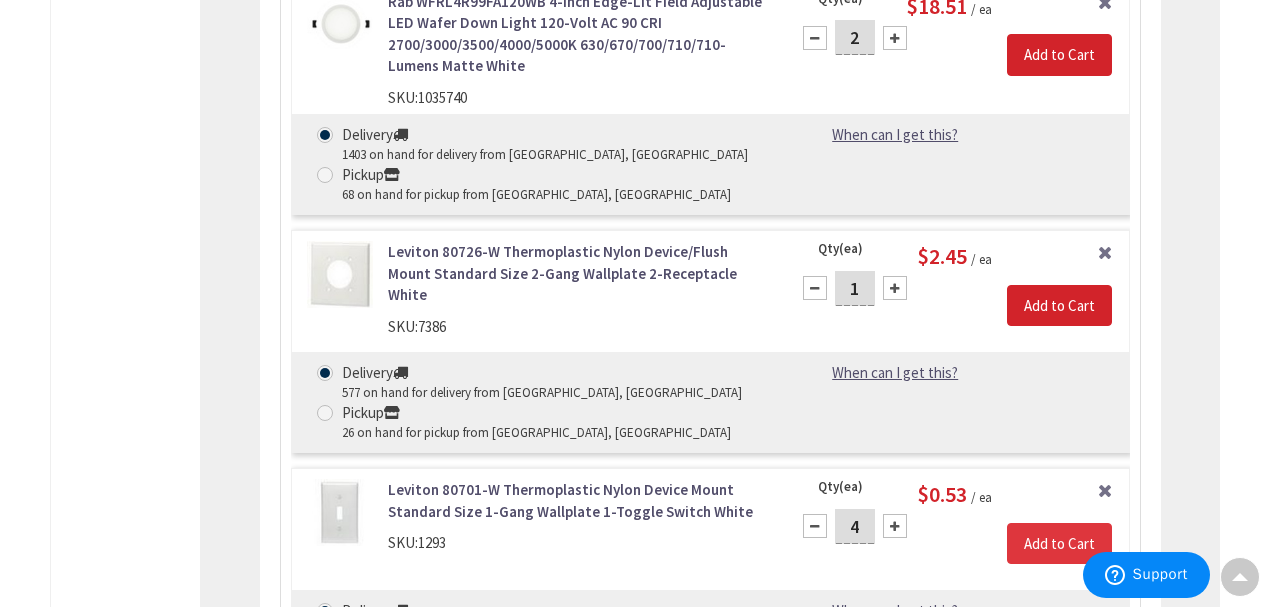 type on "4" 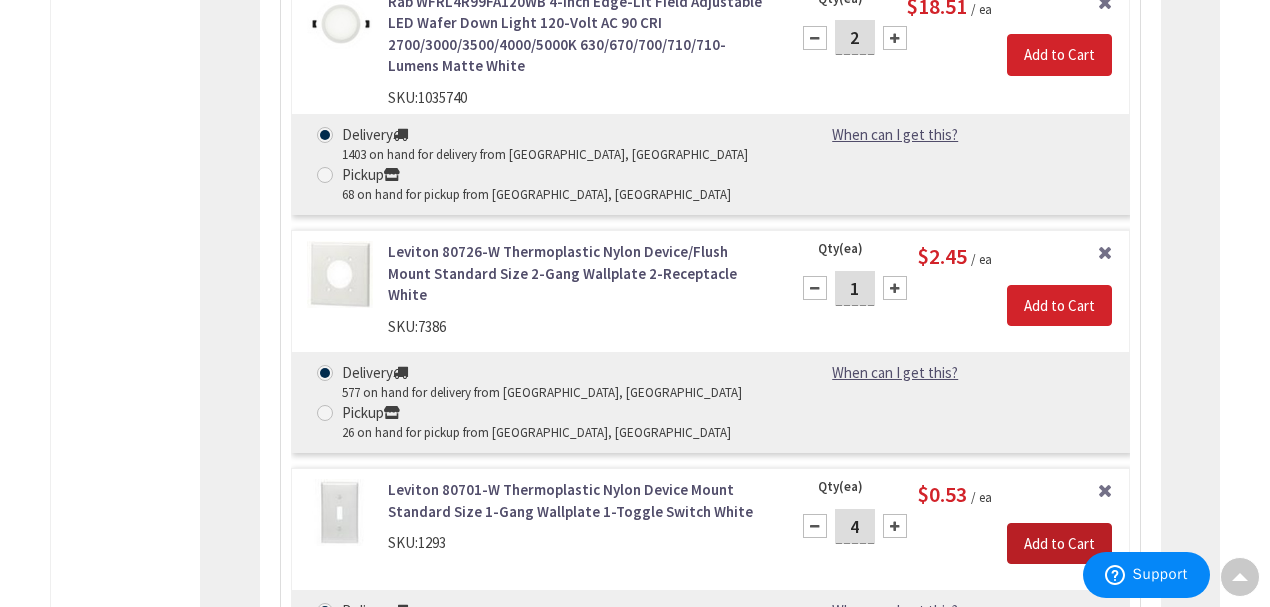 click on "Add to Cart" at bounding box center [1059, 544] 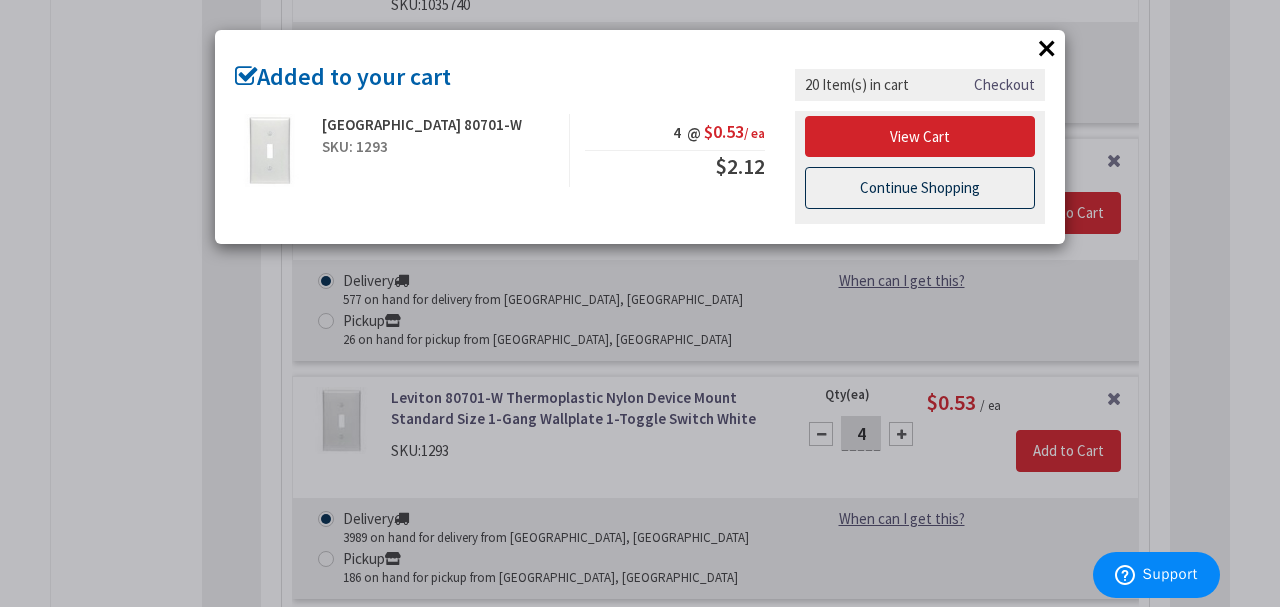 click on "Continue Shopping" at bounding box center [920, 188] 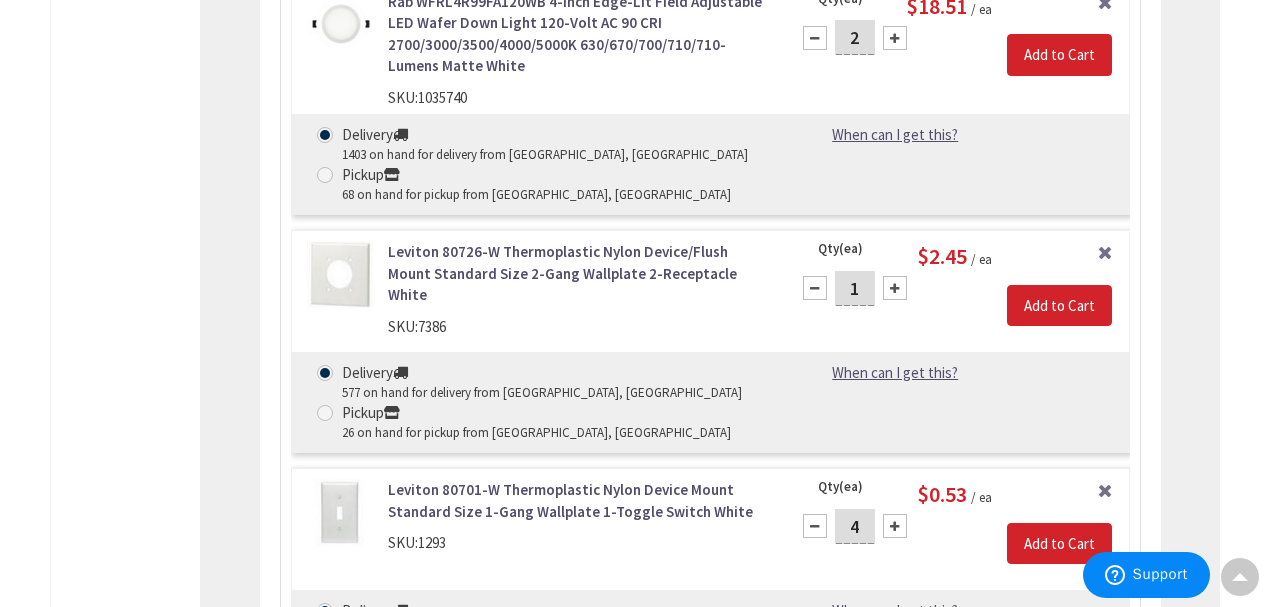scroll, scrollTop: 6412, scrollLeft: 0, axis: vertical 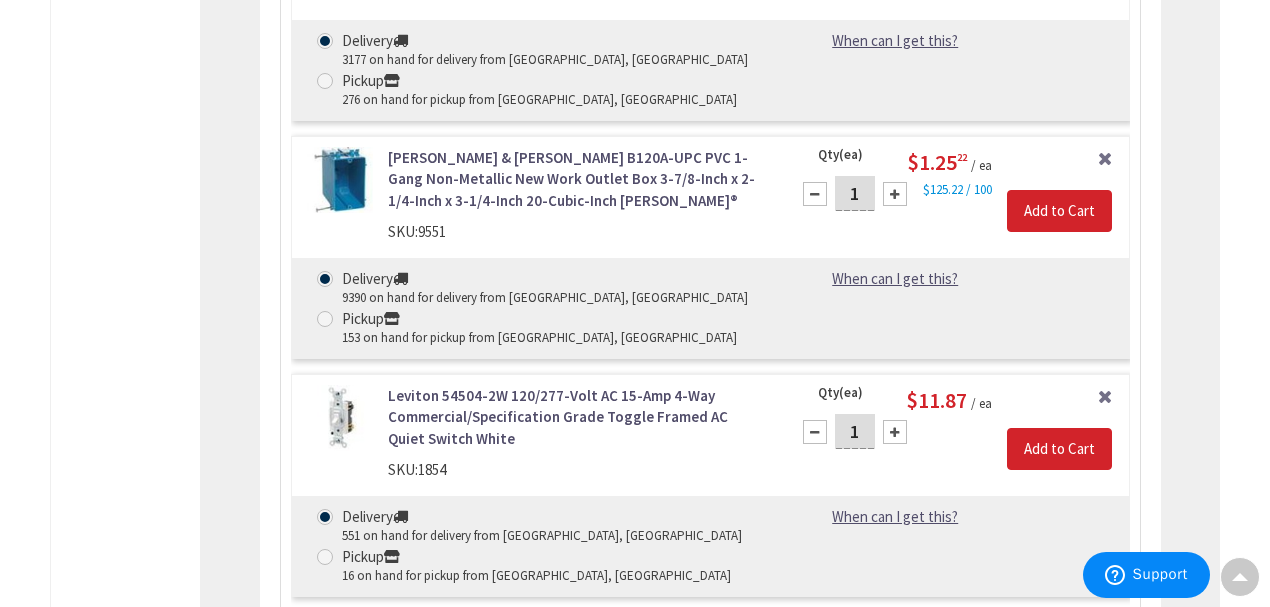 click on "Add to Cart" at bounding box center [1059, 687] 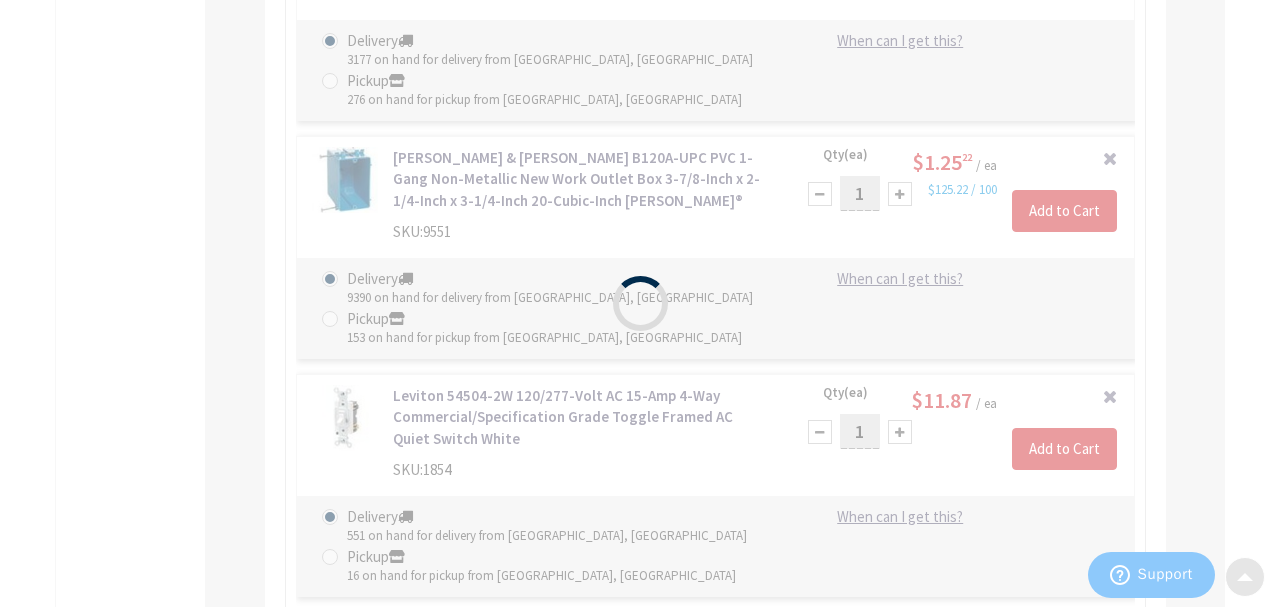scroll, scrollTop: 8793, scrollLeft: 0, axis: vertical 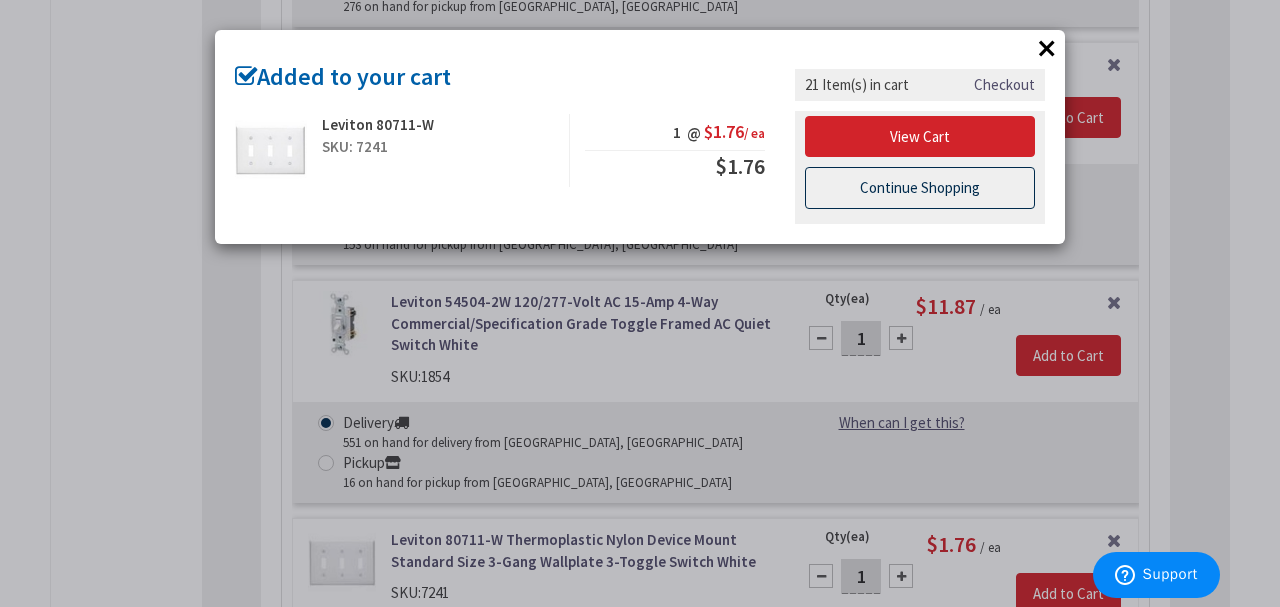 click on "Continue Shopping" at bounding box center (920, 188) 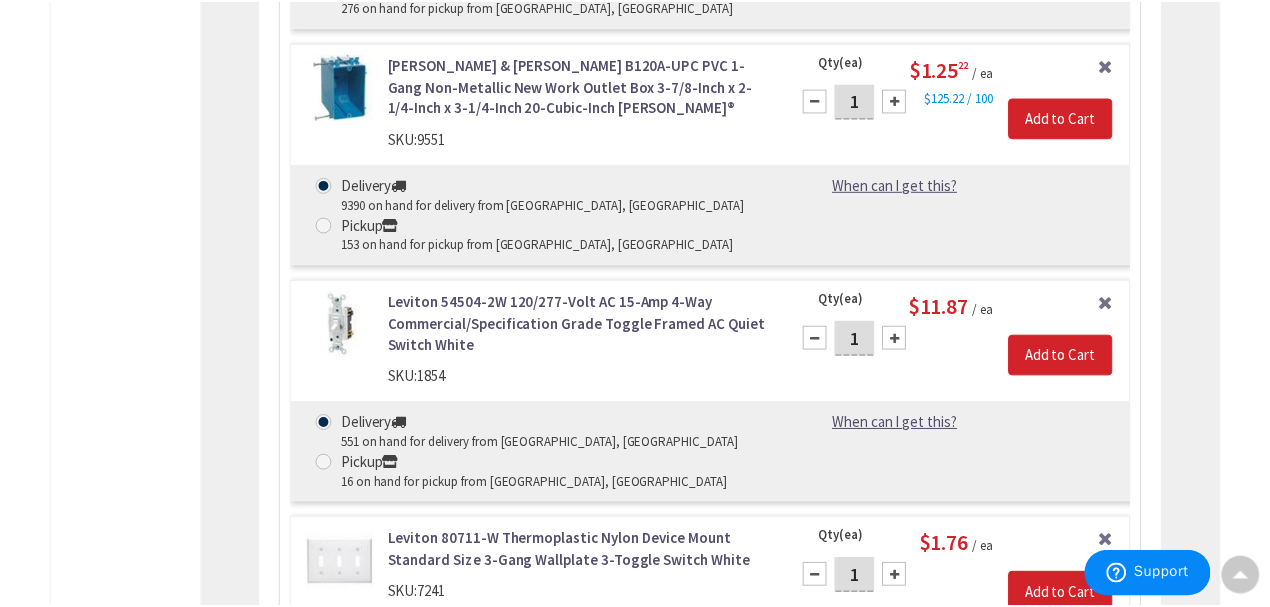 scroll, scrollTop: 8792, scrollLeft: 0, axis: vertical 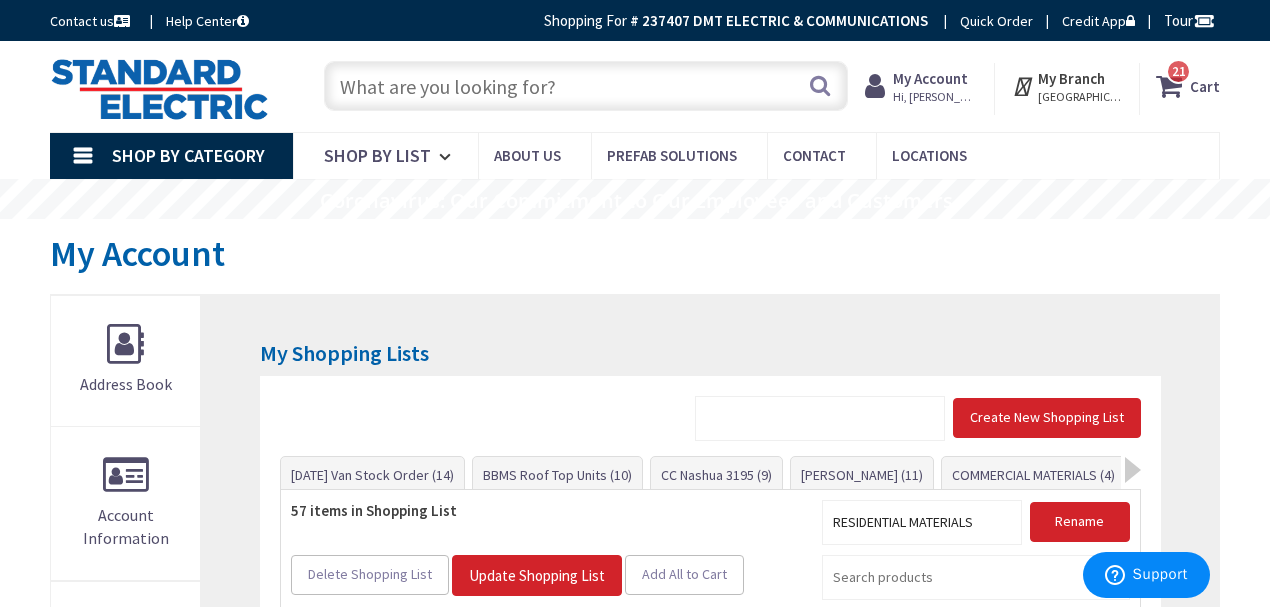 click on "21" at bounding box center (1179, 71) 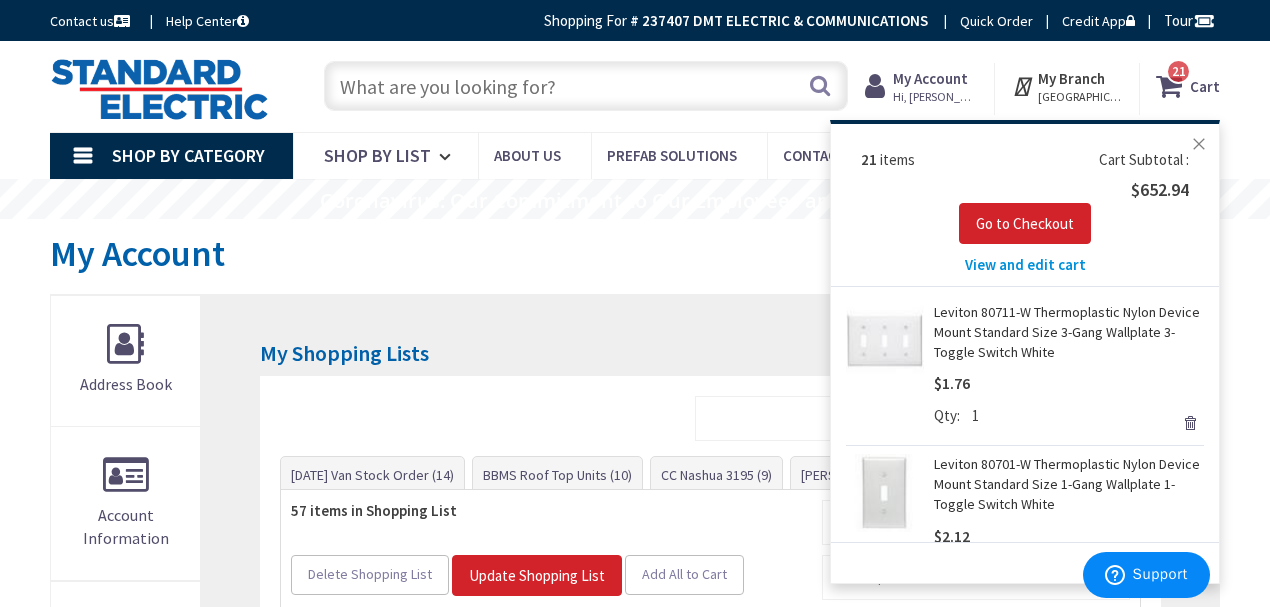 click on "Close" at bounding box center [1199, 144] 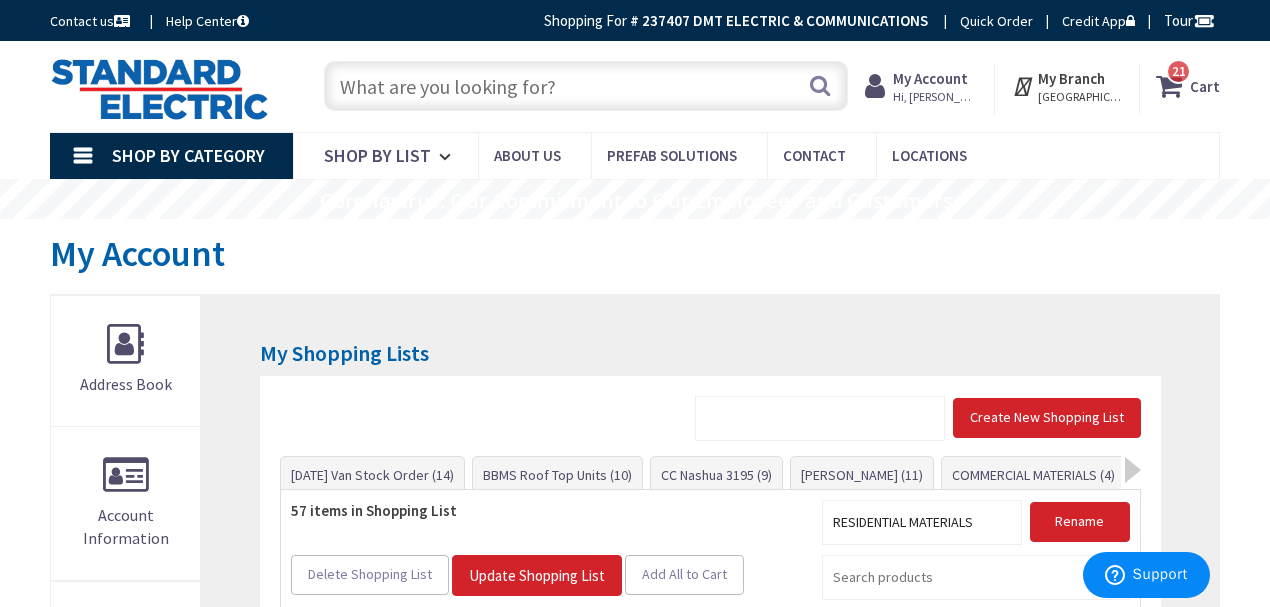 click at bounding box center [586, 86] 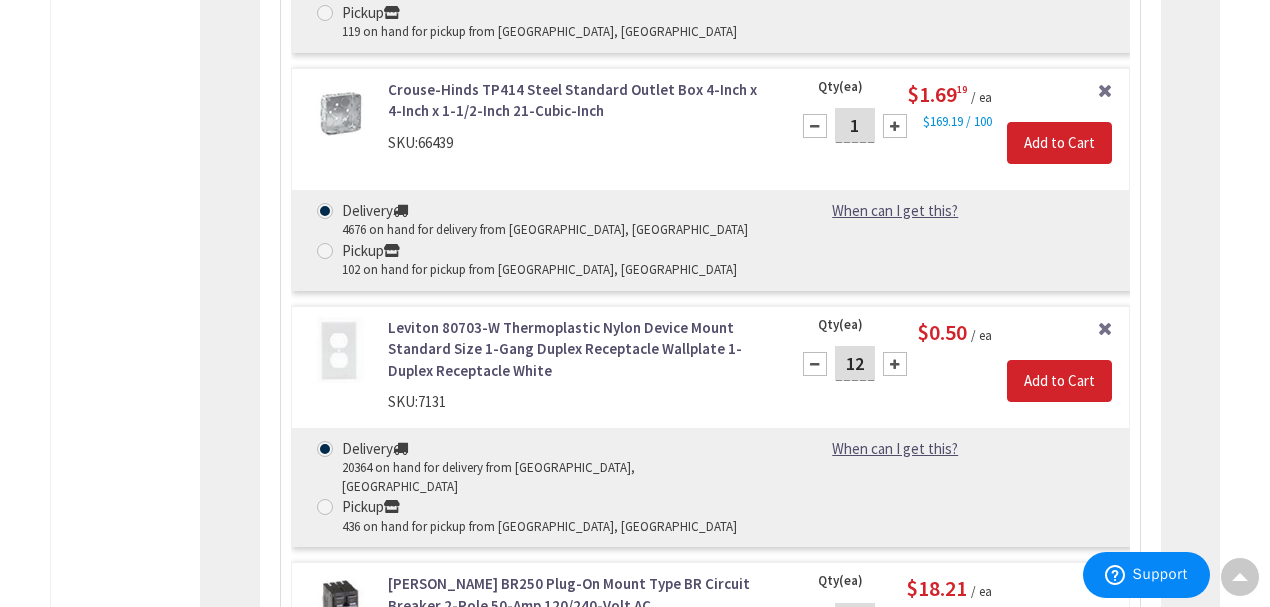 scroll, scrollTop: 4067, scrollLeft: 0, axis: vertical 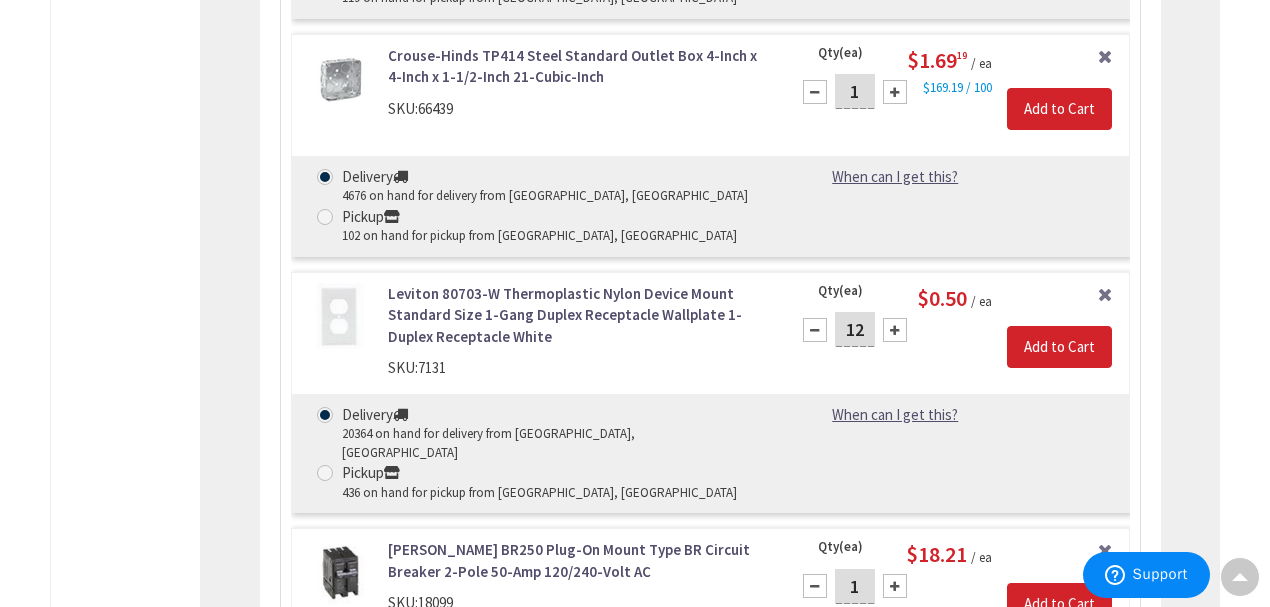 click on "My Account
My Account
My Shopping Lists
Create New Shopping List
April 2025 Van Stock Order (14)
BBMS Roof Top Units (10)" at bounding box center (635, 3347) 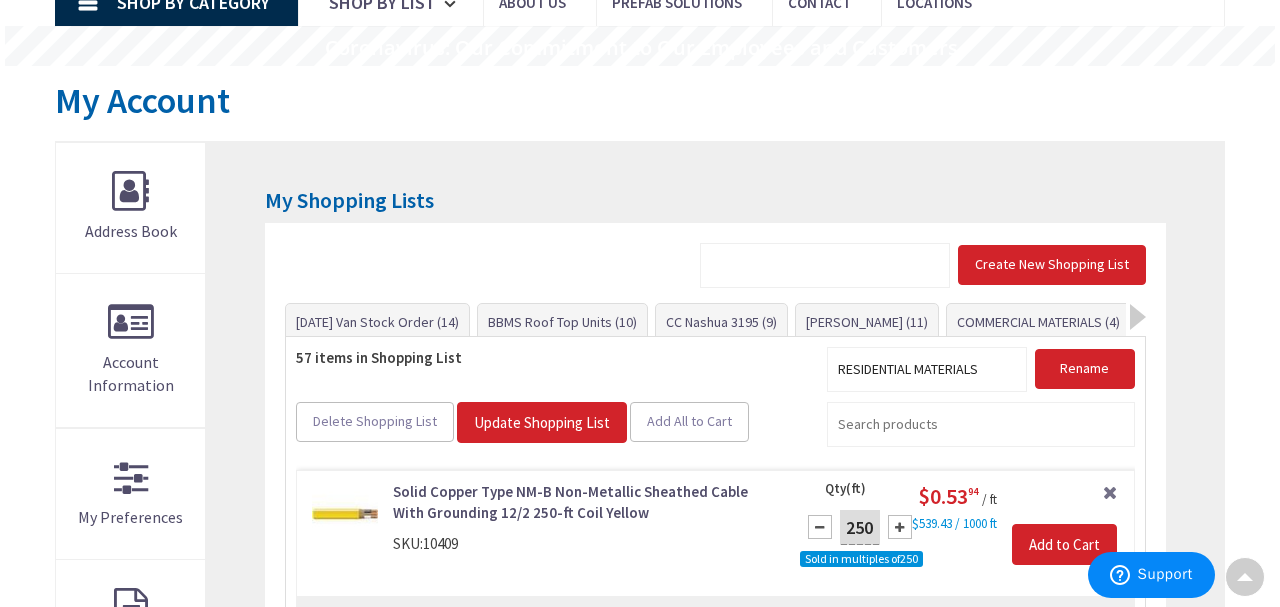 scroll, scrollTop: 34, scrollLeft: 0, axis: vertical 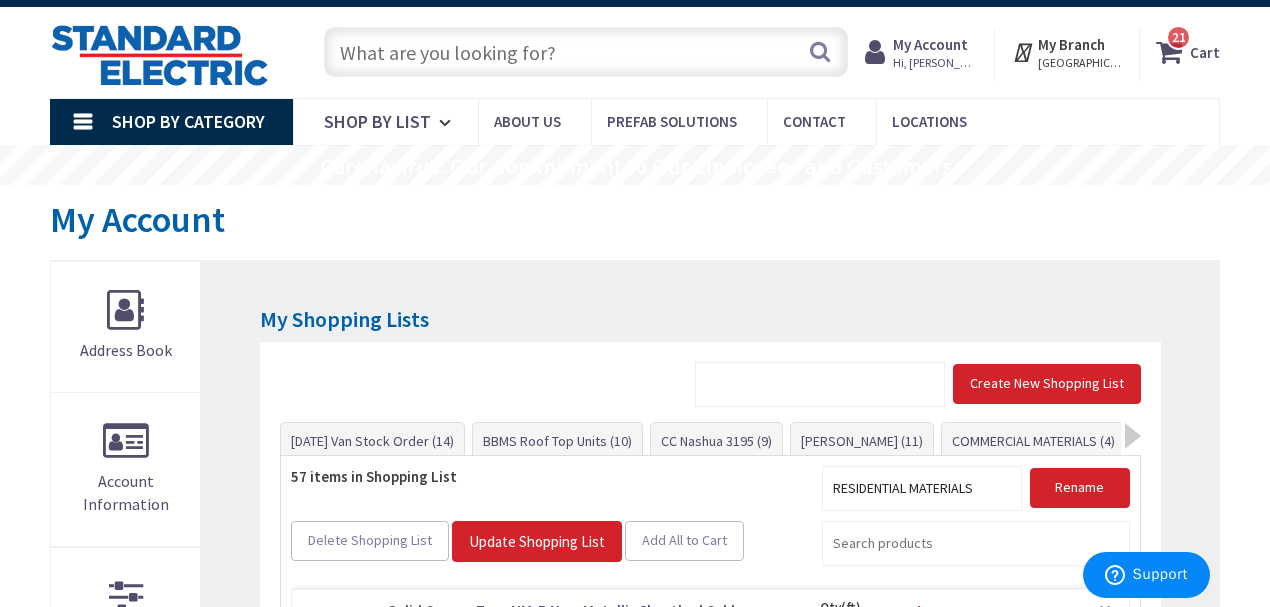 click at bounding box center (586, 52) 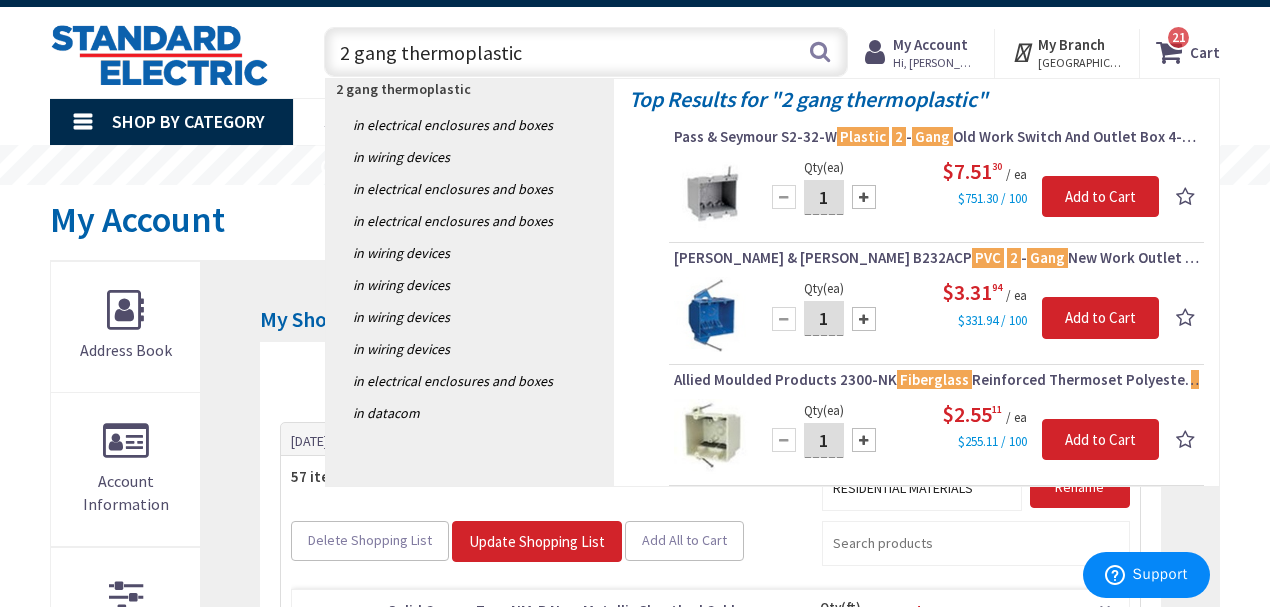 click on "2 gang thermoplastic" at bounding box center [586, 52] 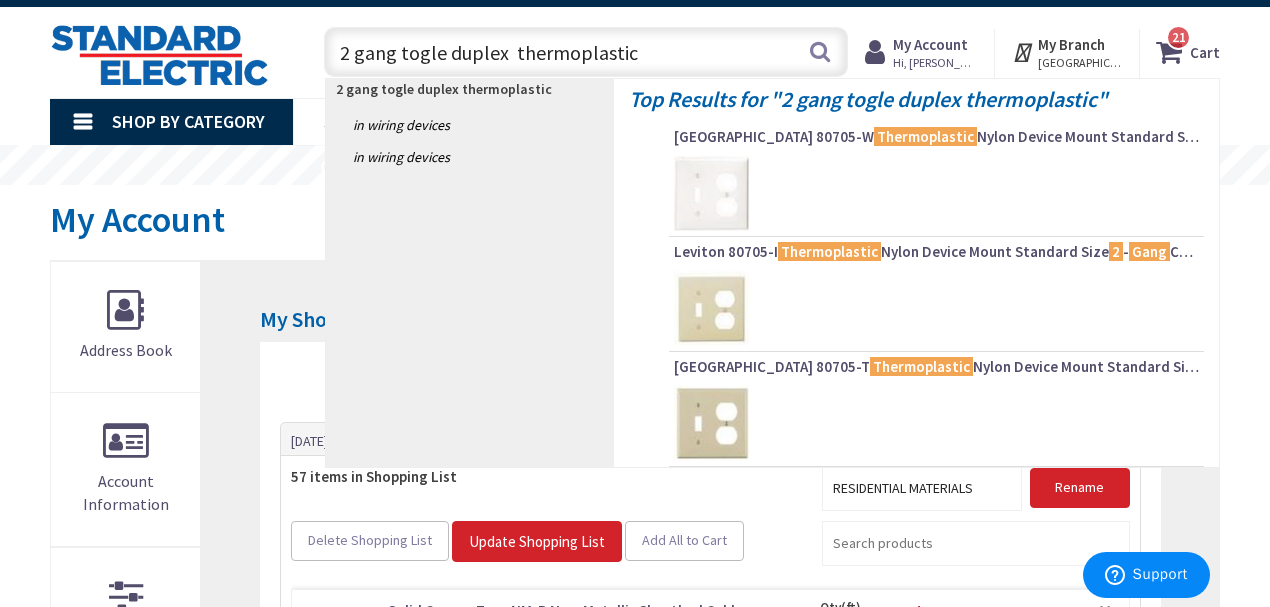 type on "2 gang togle duplex  thermoplastic" 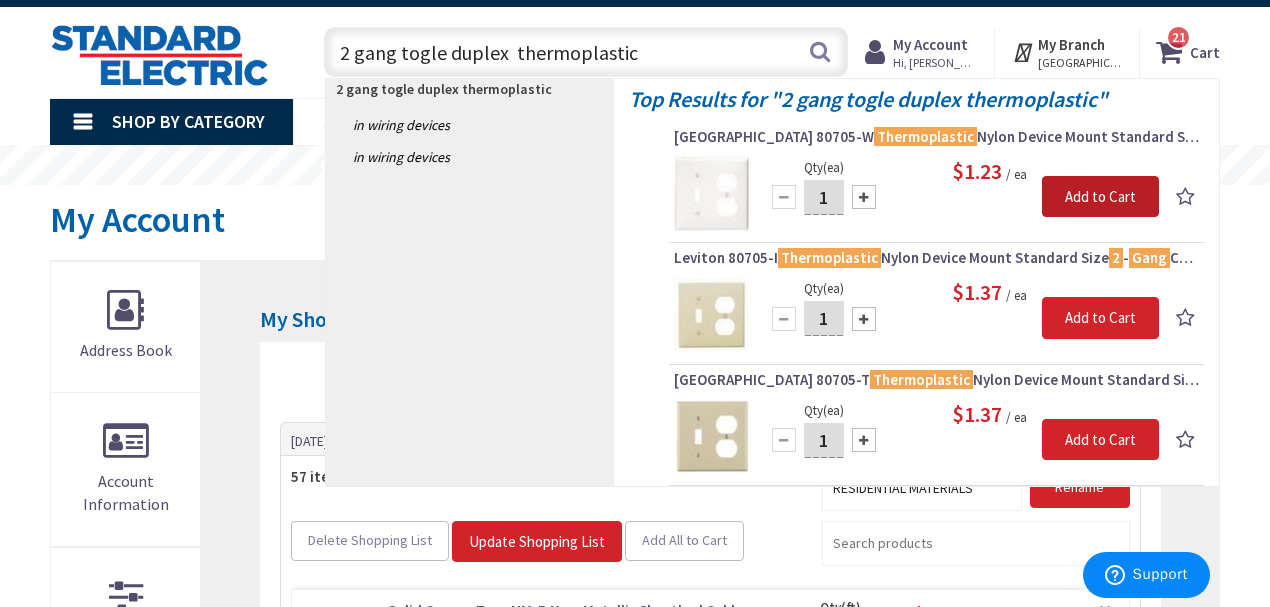 click on "Add to Cart" at bounding box center (1100, 197) 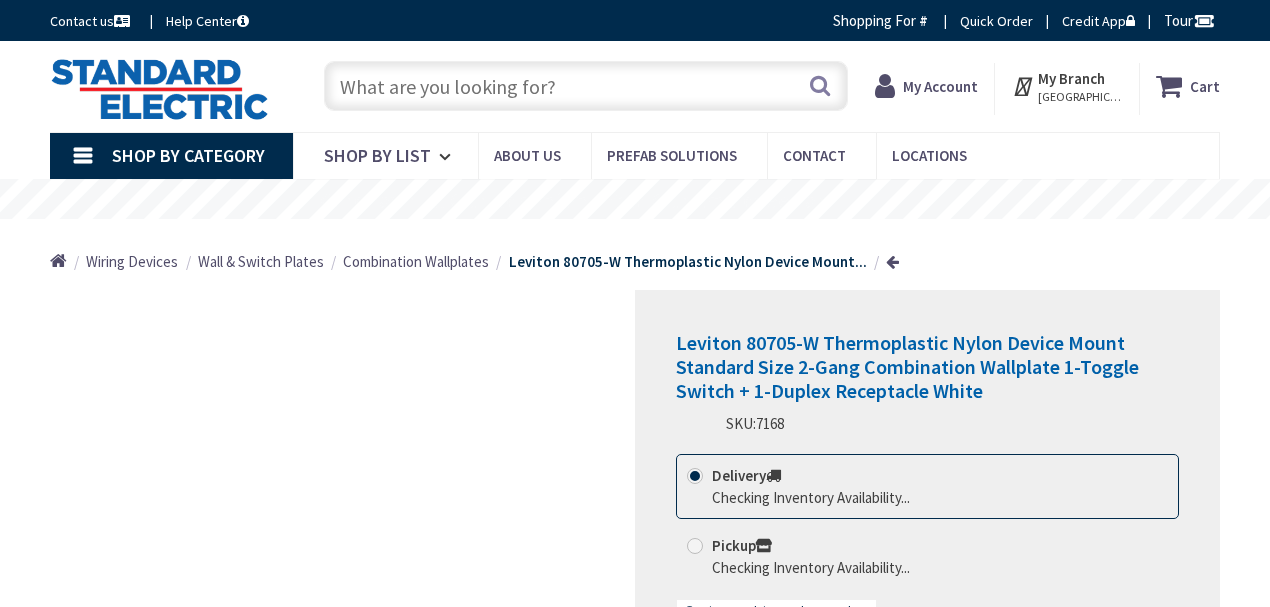 scroll, scrollTop: 0, scrollLeft: 0, axis: both 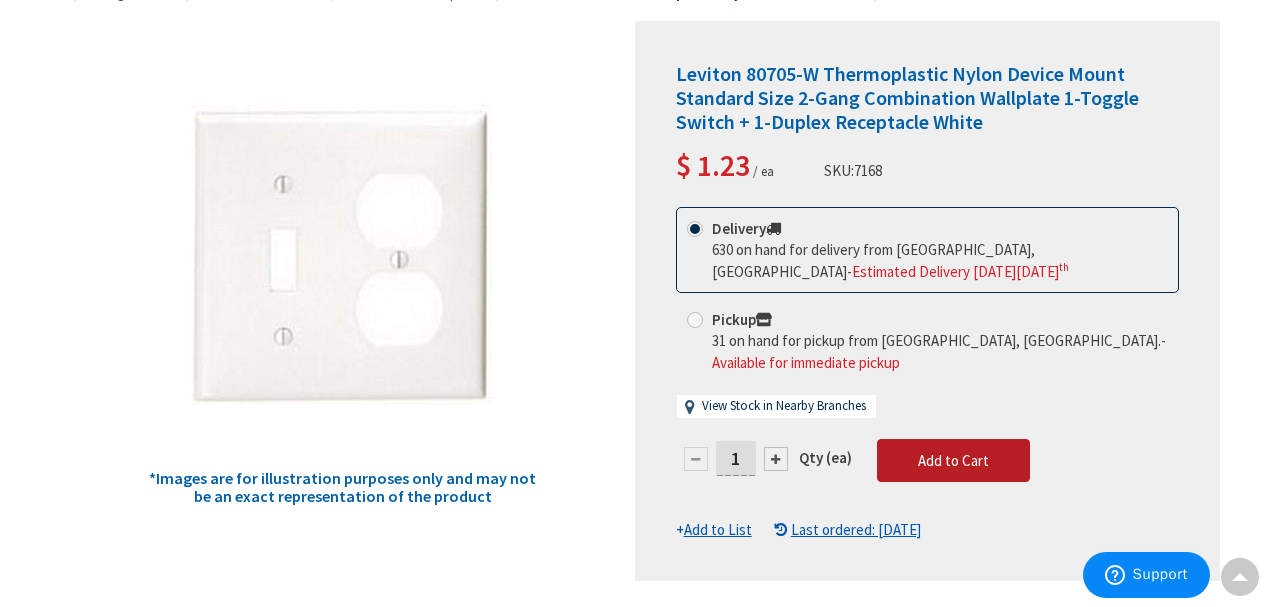 click on "Add to Cart" at bounding box center (953, 461) 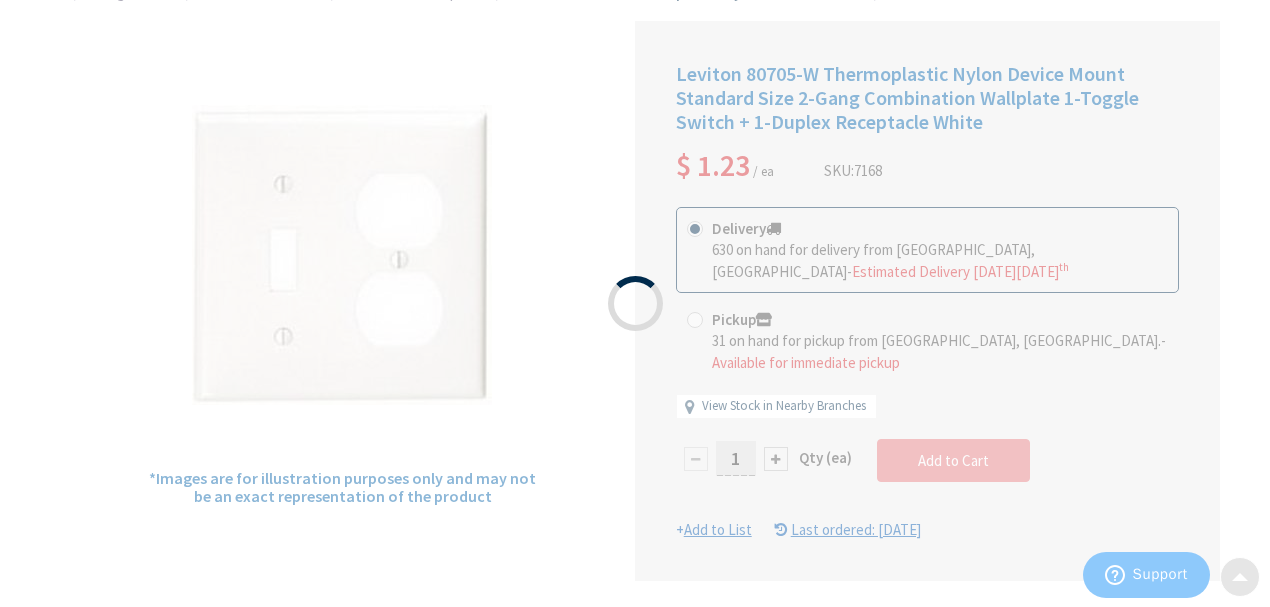 click on "Please wait..." at bounding box center (635, 303) 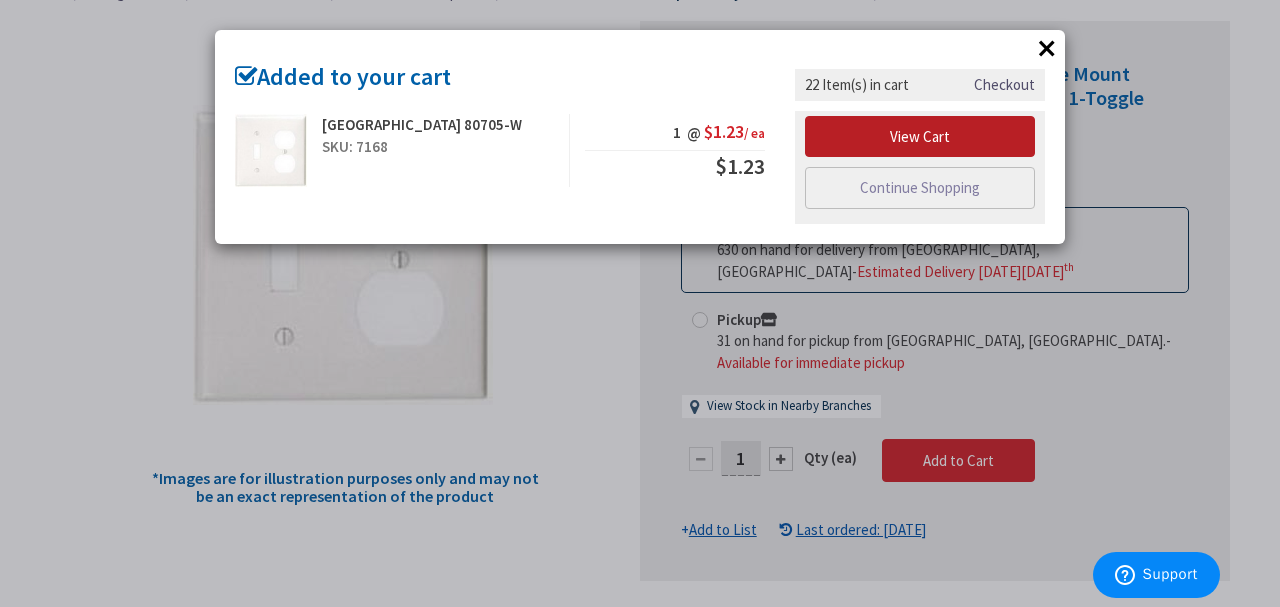 click on "View Cart" at bounding box center (920, 137) 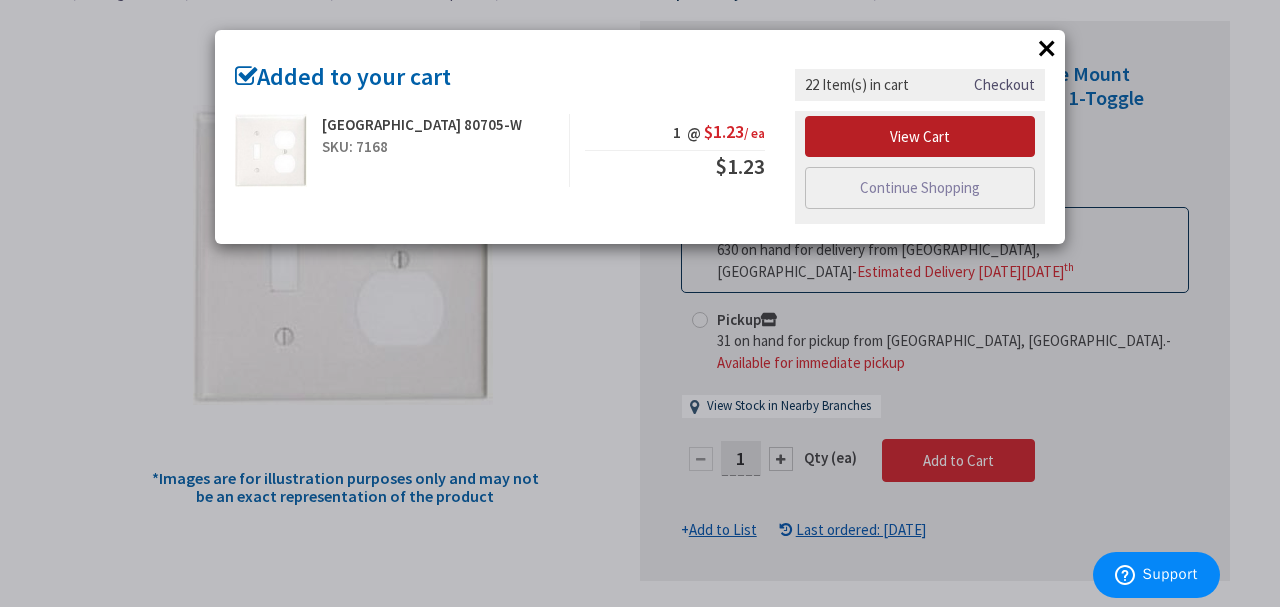 click on "View Cart" at bounding box center [920, 137] 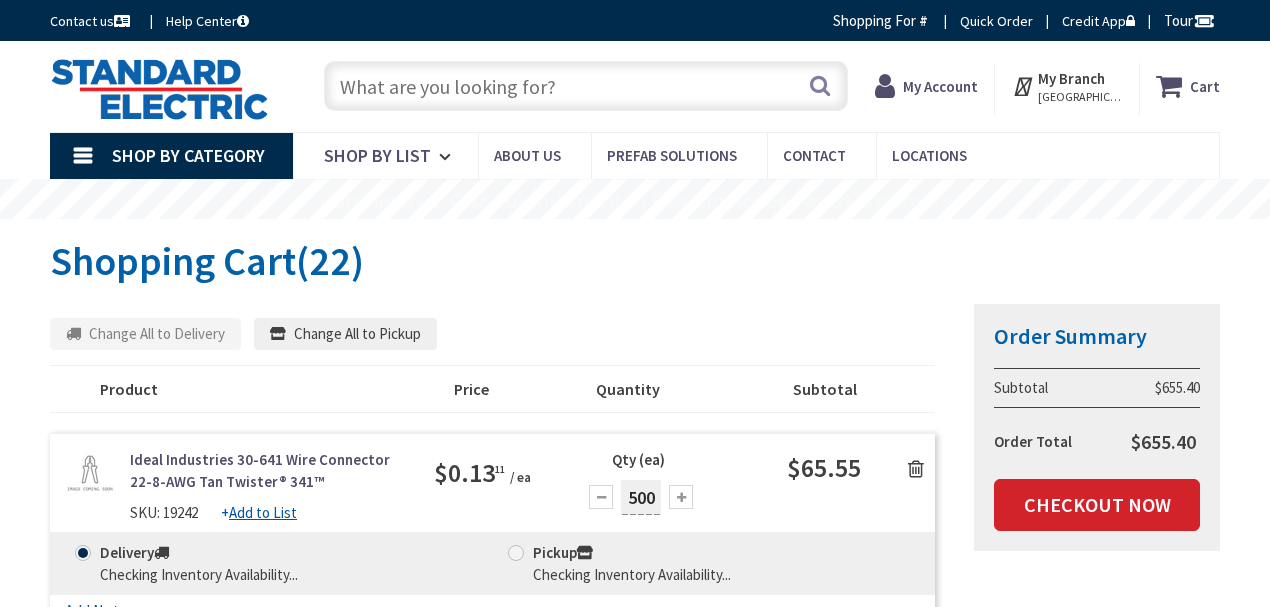 scroll, scrollTop: 0, scrollLeft: 0, axis: both 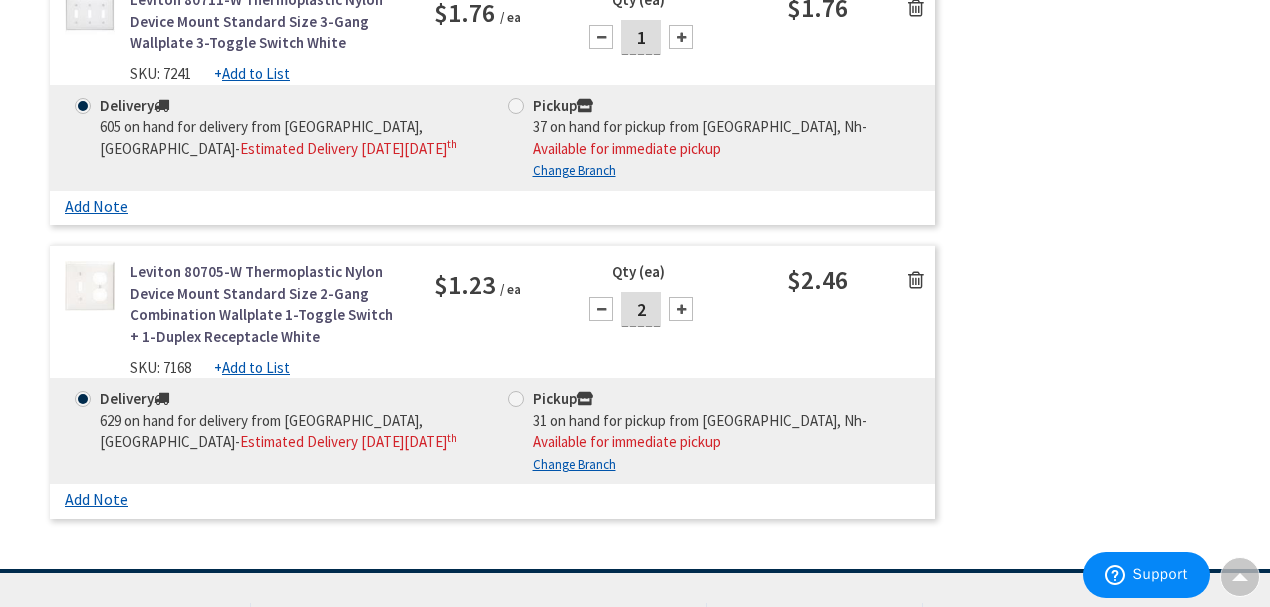 click at bounding box center [601, 309] 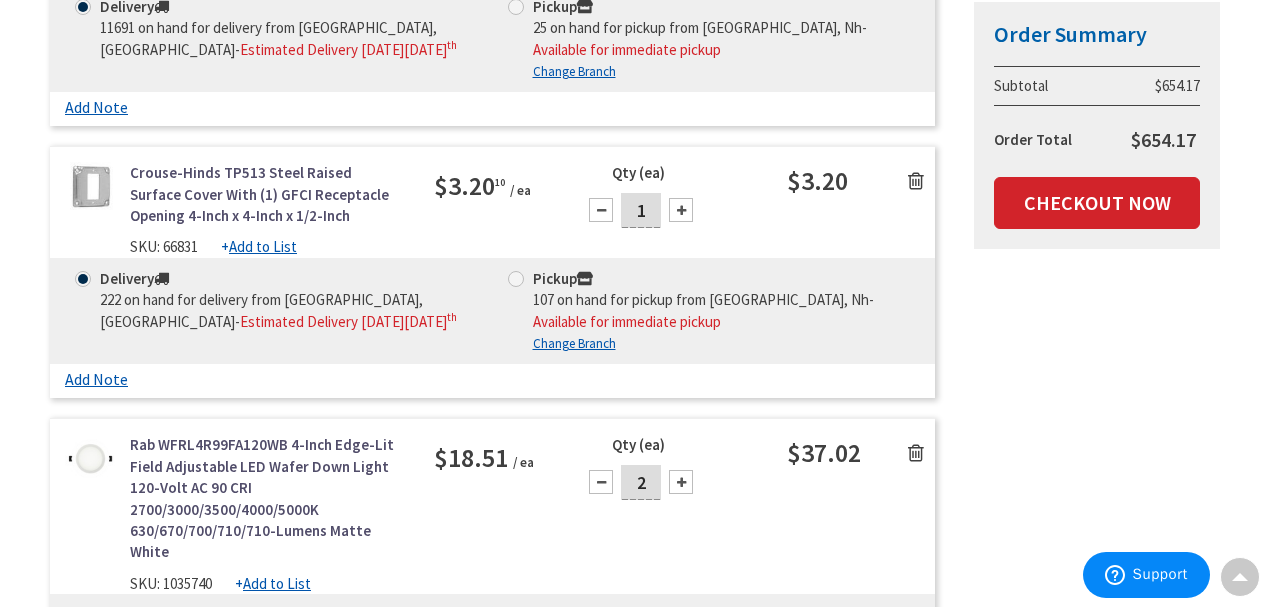 scroll, scrollTop: 4640, scrollLeft: 0, axis: vertical 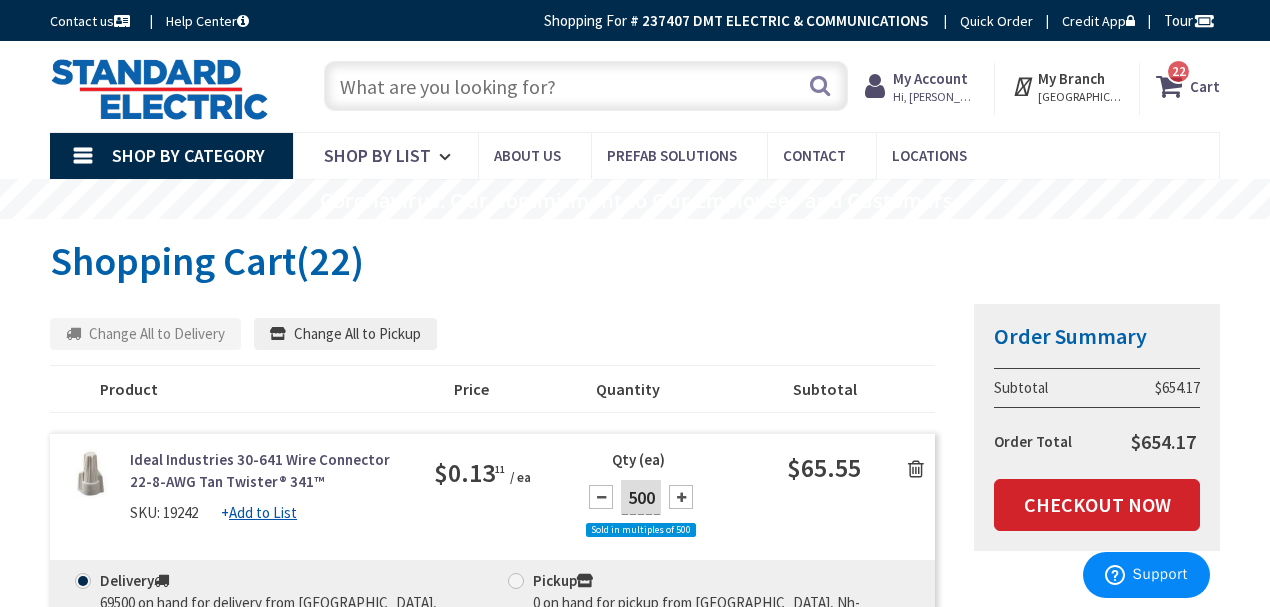 click at bounding box center (586, 86) 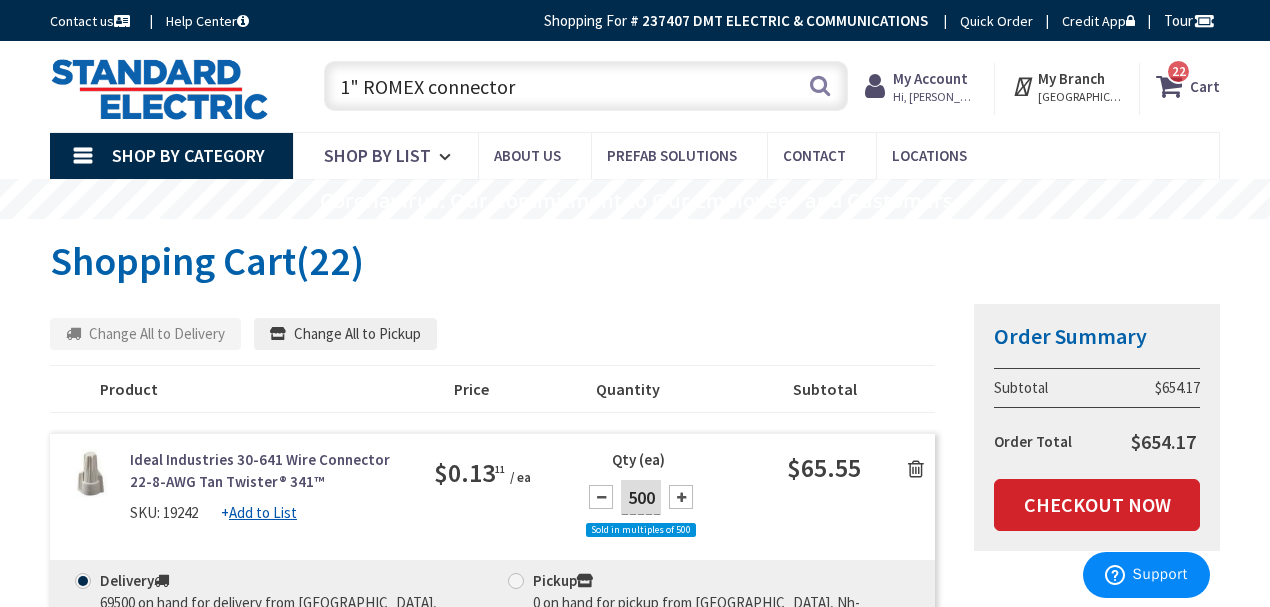 click on "1" ROMEX connector" at bounding box center [586, 86] 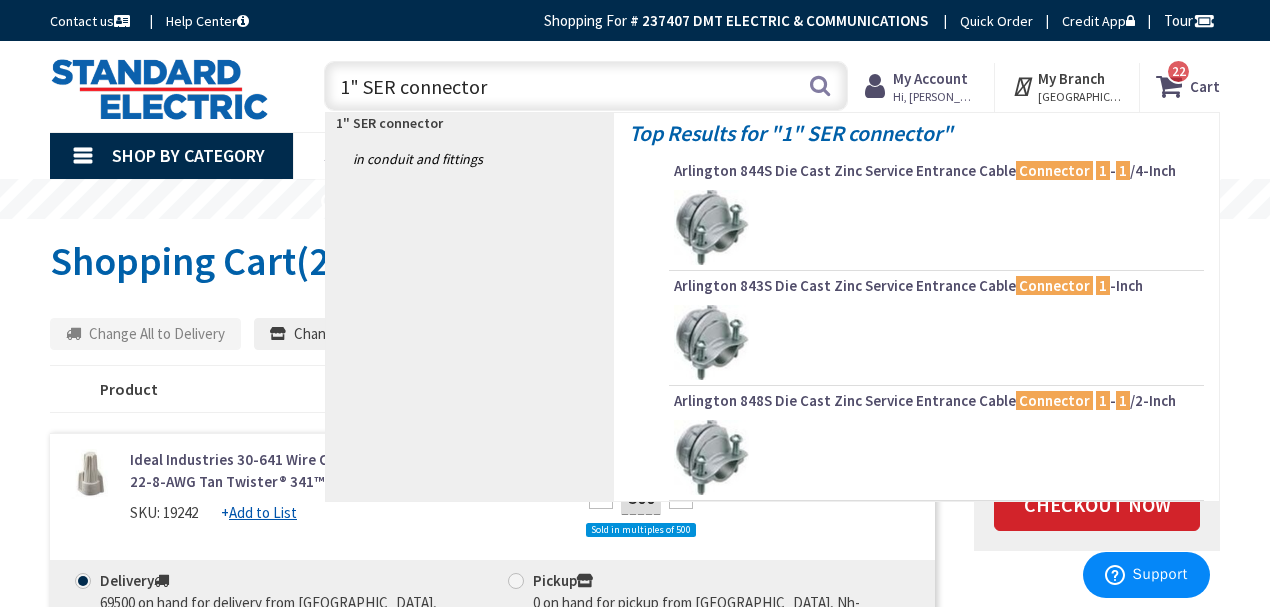 type on "1" SER connector" 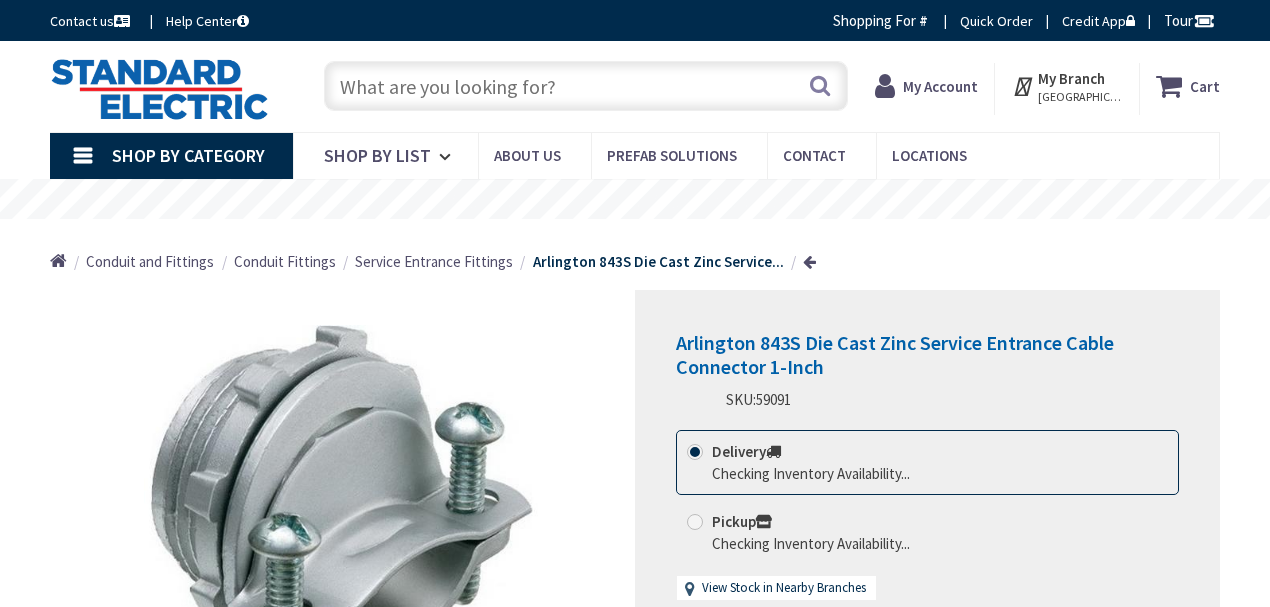 scroll, scrollTop: 0, scrollLeft: 0, axis: both 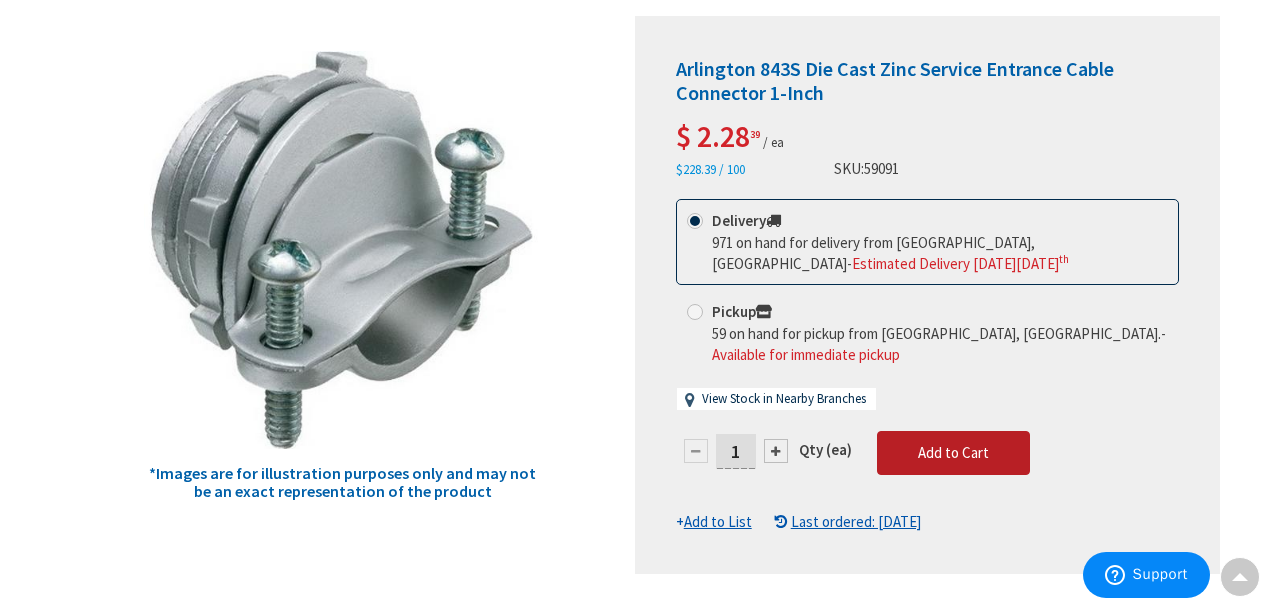 click on "Add to Cart" at bounding box center (953, 452) 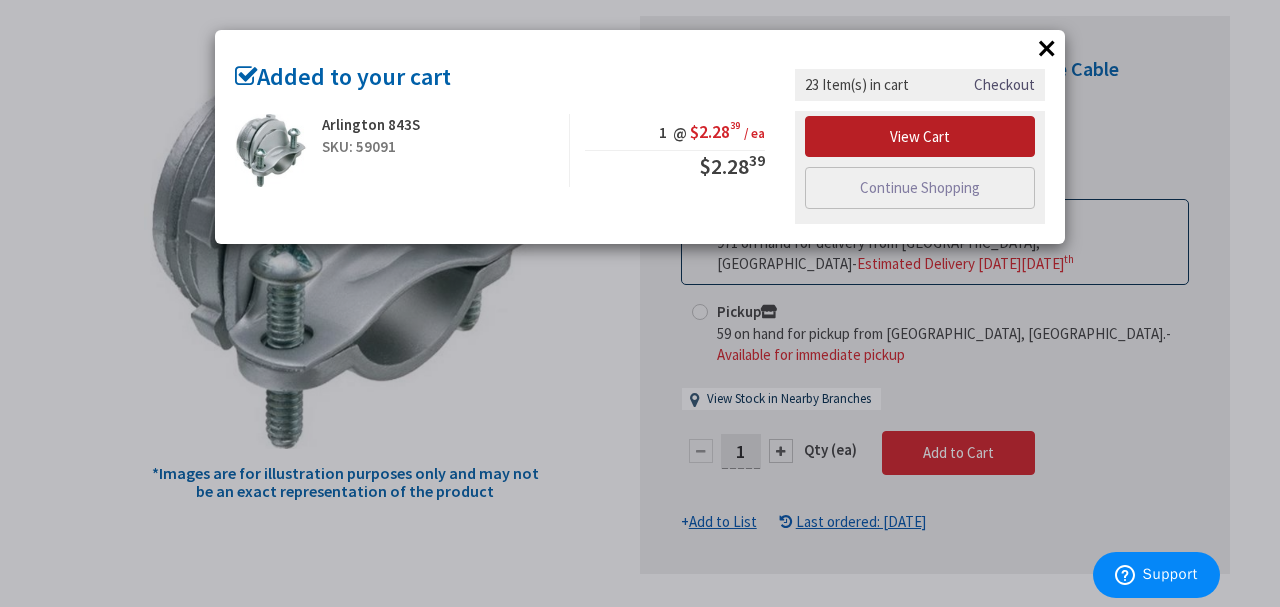 click on "View Cart" at bounding box center (920, 137) 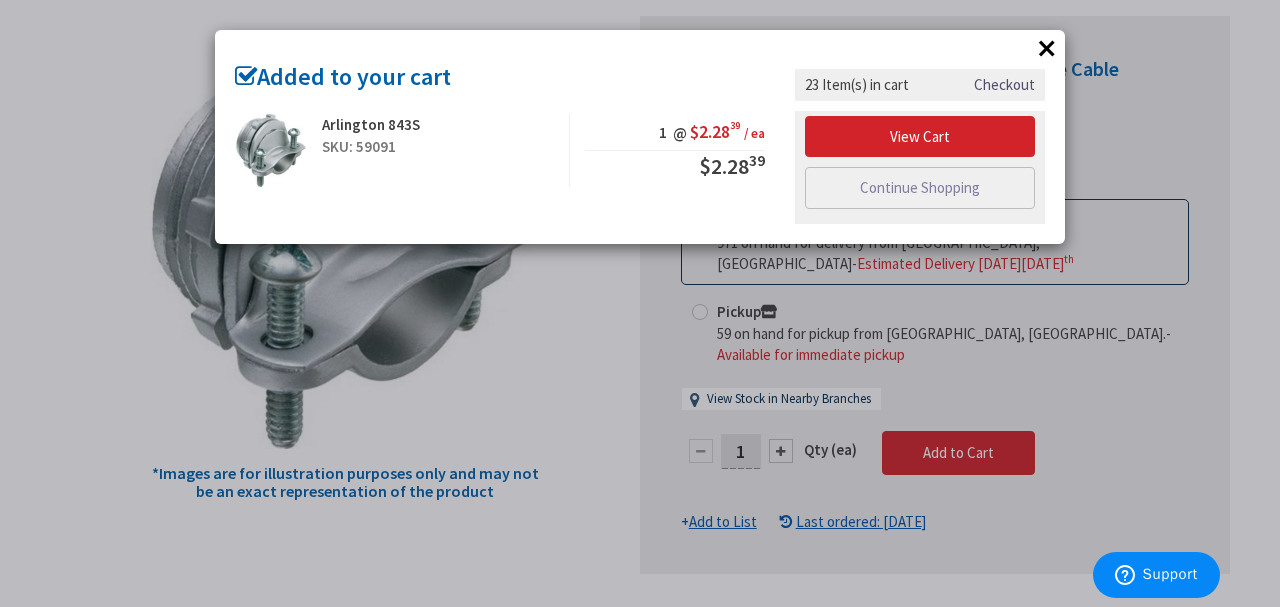 click on "Checkout" at bounding box center (1004, 84) 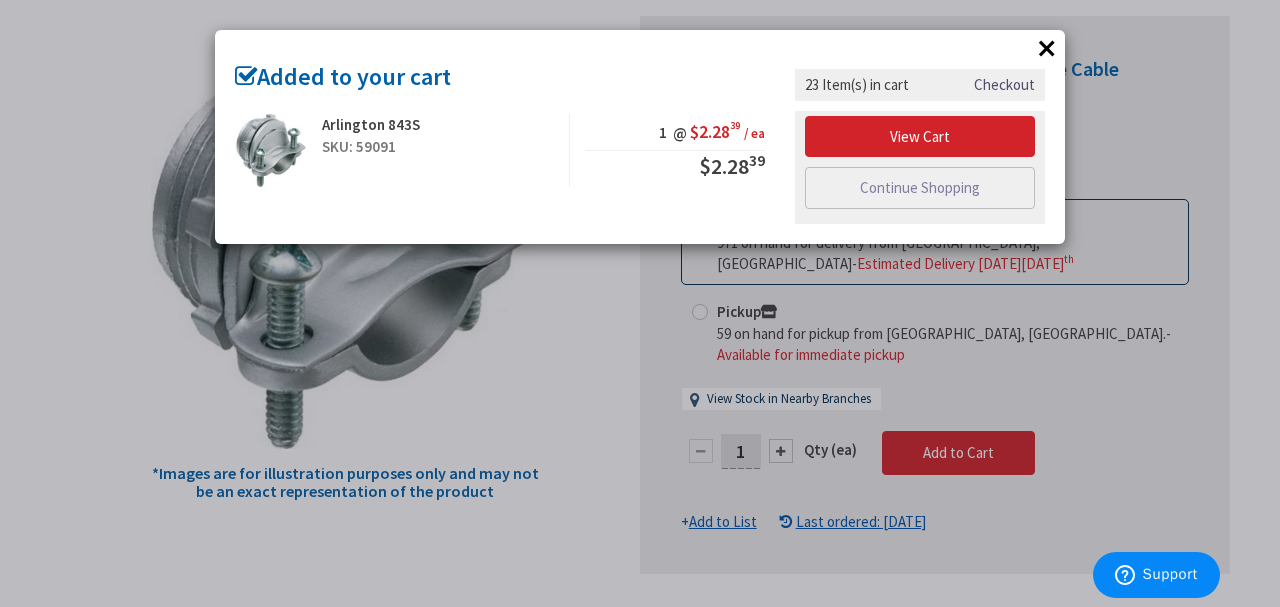click on "23  Item(s) in cart
Checkout" at bounding box center [920, 84] 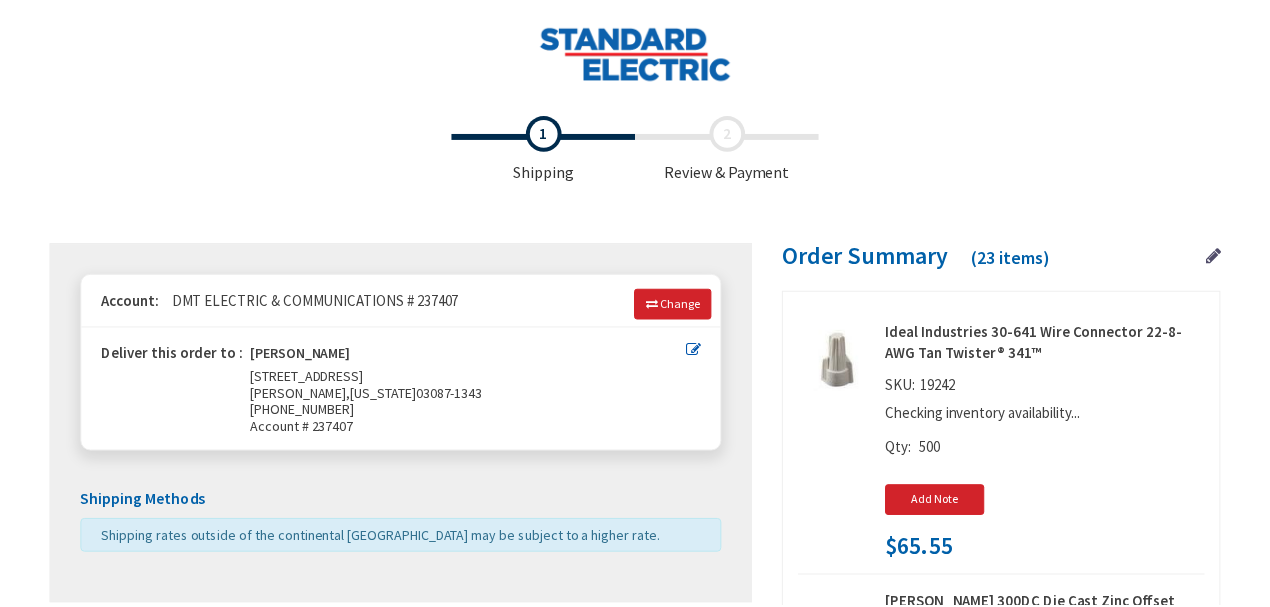 scroll, scrollTop: 0, scrollLeft: 0, axis: both 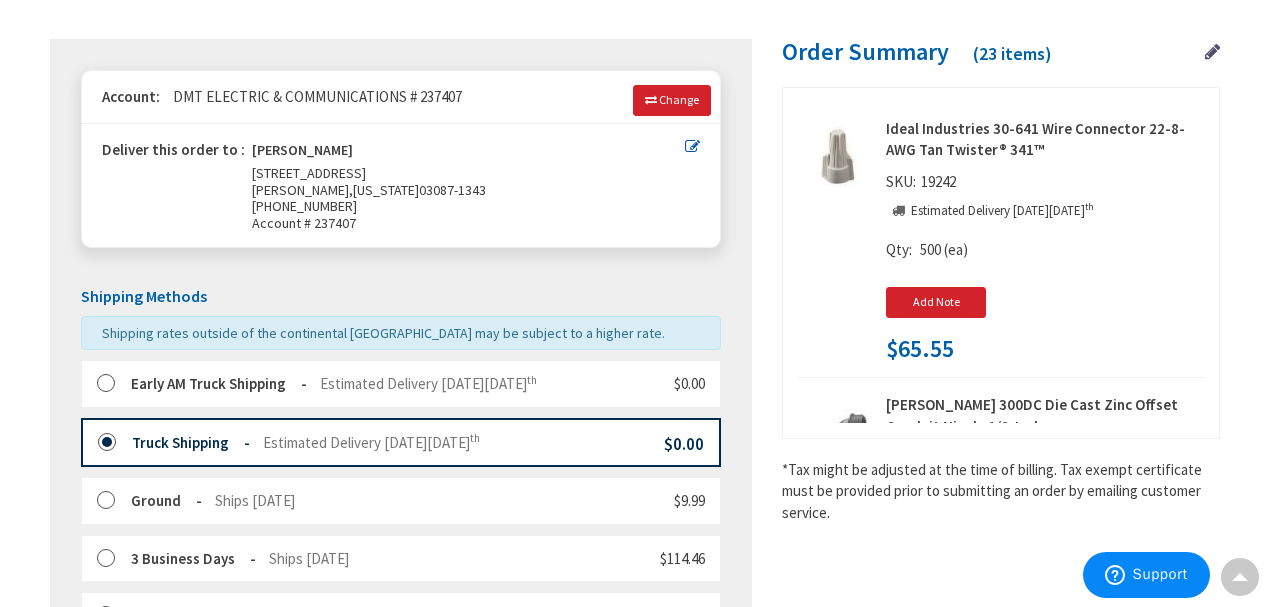 click at bounding box center [112, 384] 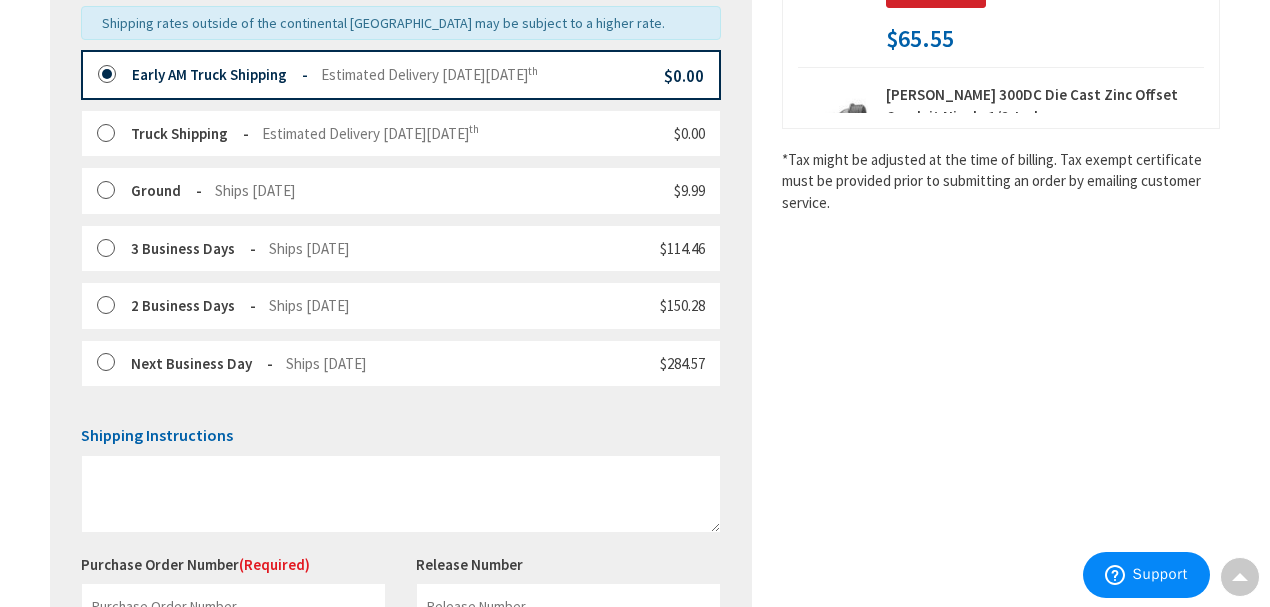 scroll, scrollTop: 537, scrollLeft: 0, axis: vertical 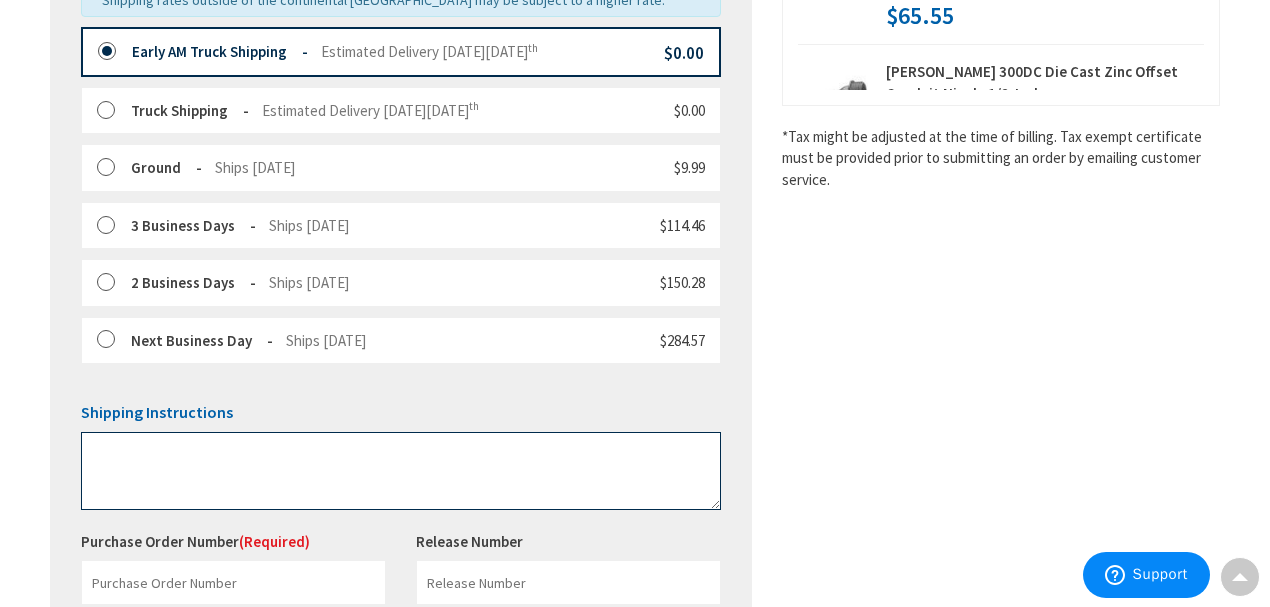 click at bounding box center (401, 471) 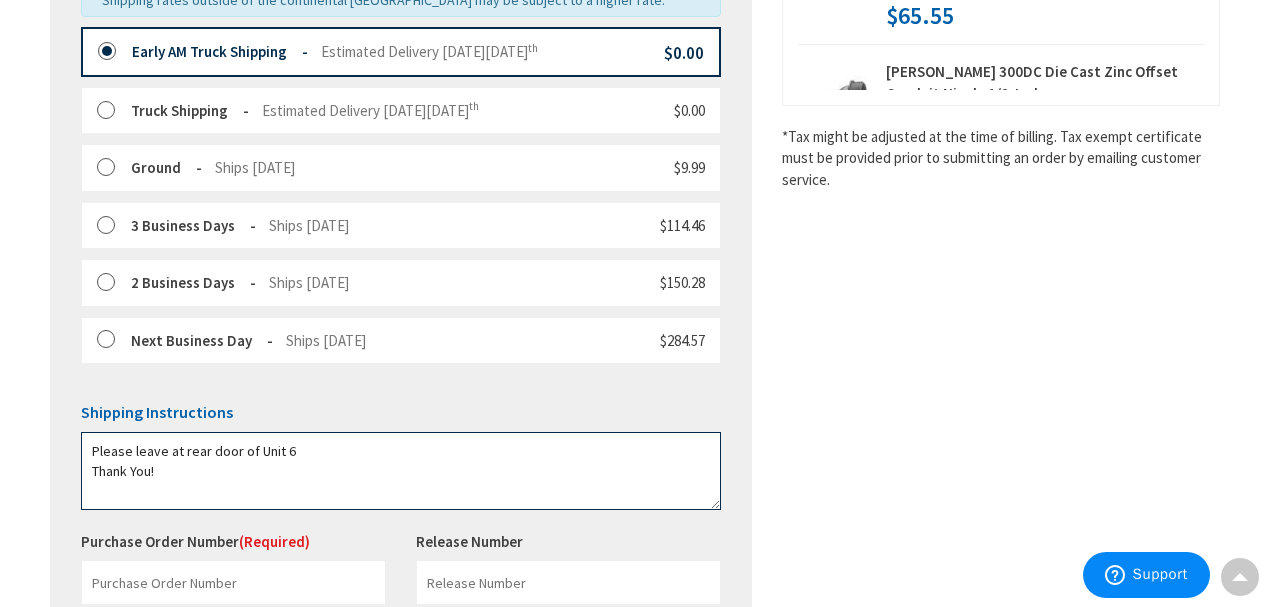 type on "Please leave at rear door of Unit 6
Thank You!" 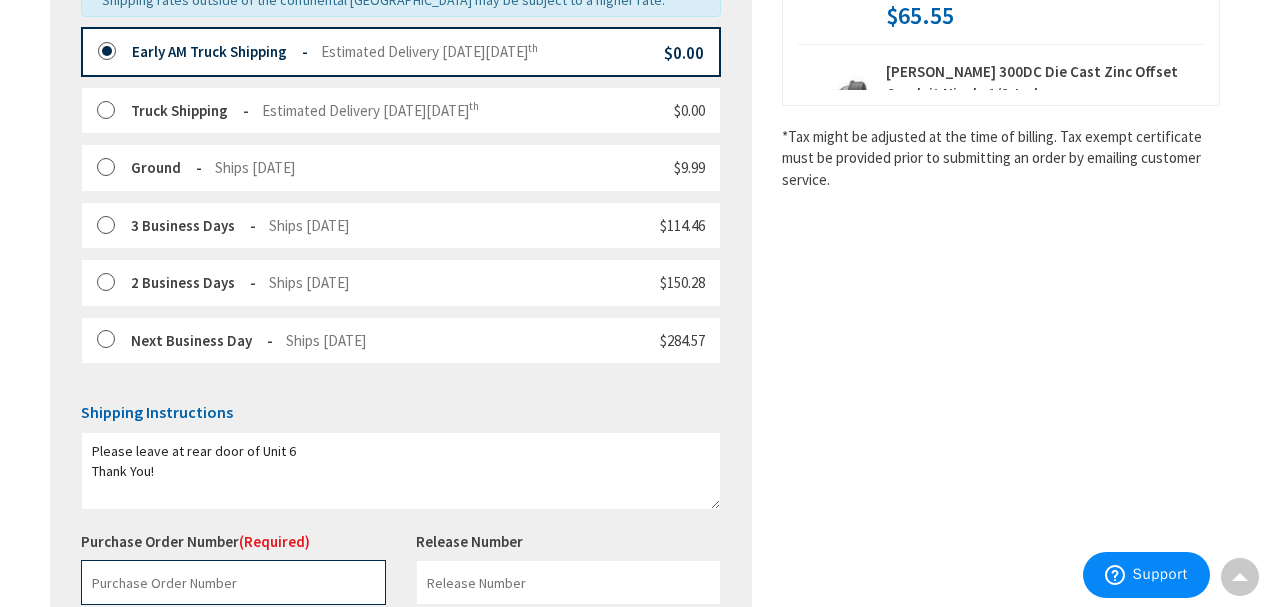 click at bounding box center [233, 582] 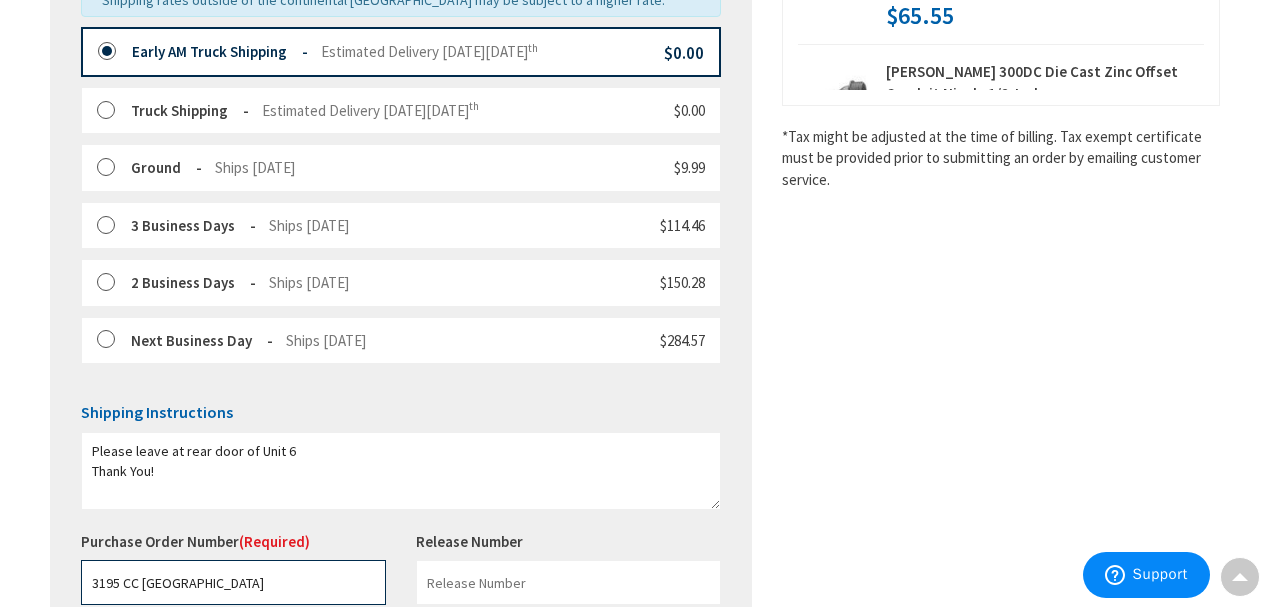 type on "3195 CC [GEOGRAPHIC_DATA]" 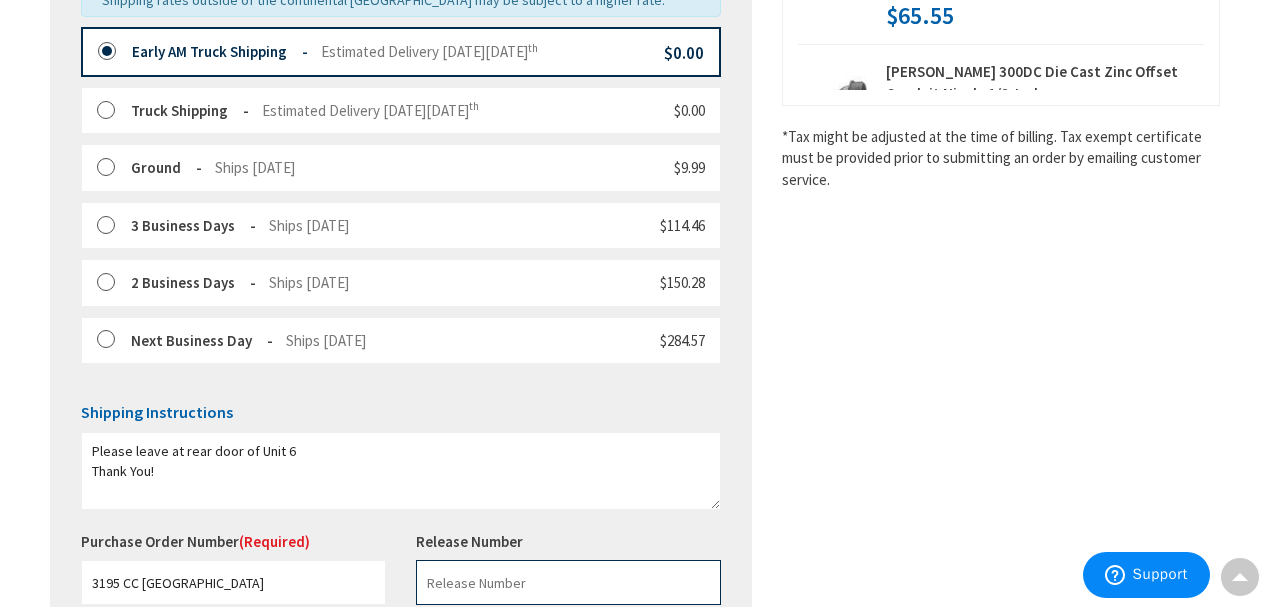 click at bounding box center (568, 582) 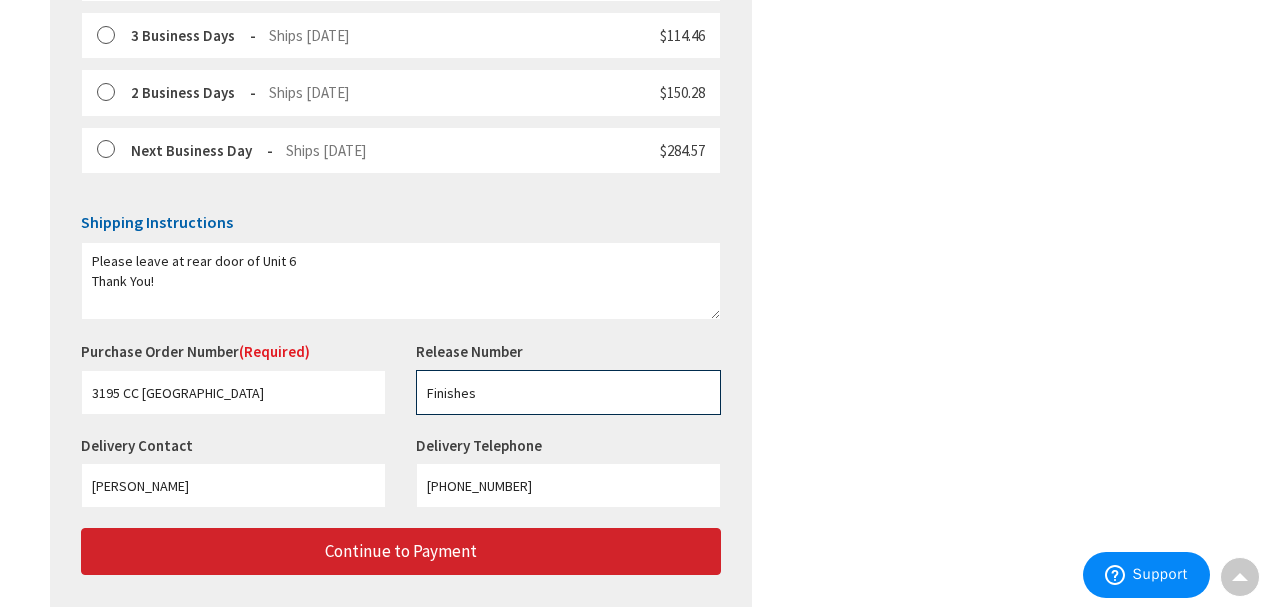 scroll, scrollTop: 804, scrollLeft: 0, axis: vertical 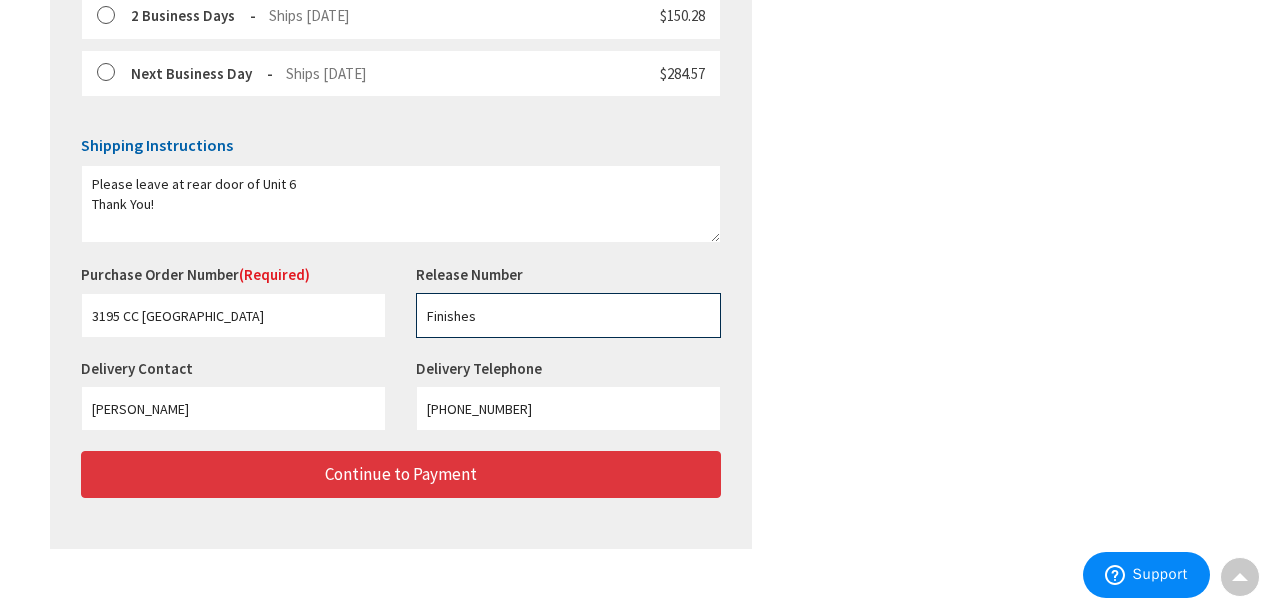 type on "Finishes" 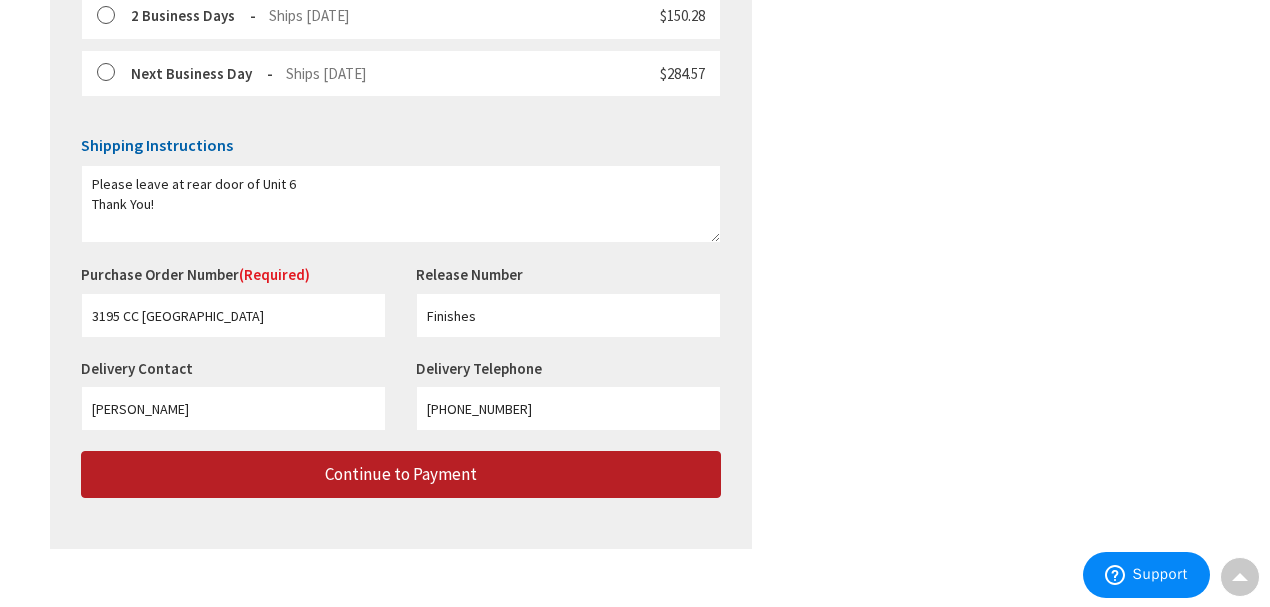 click on "Continue to Payment" at bounding box center (401, 474) 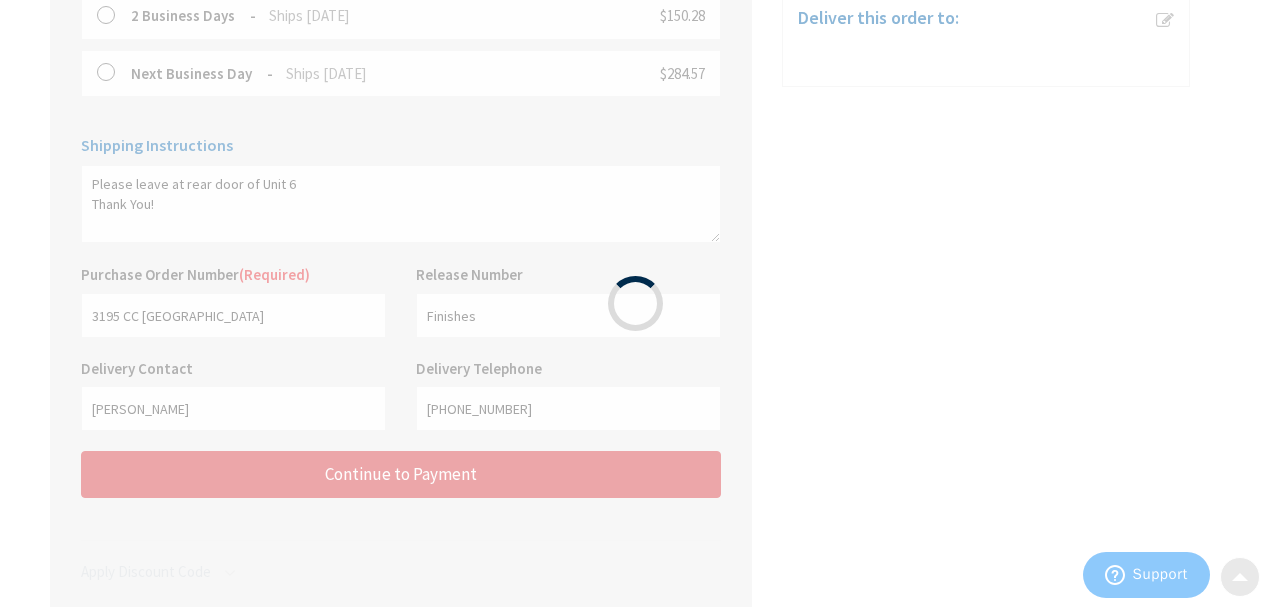 scroll, scrollTop: 0, scrollLeft: 0, axis: both 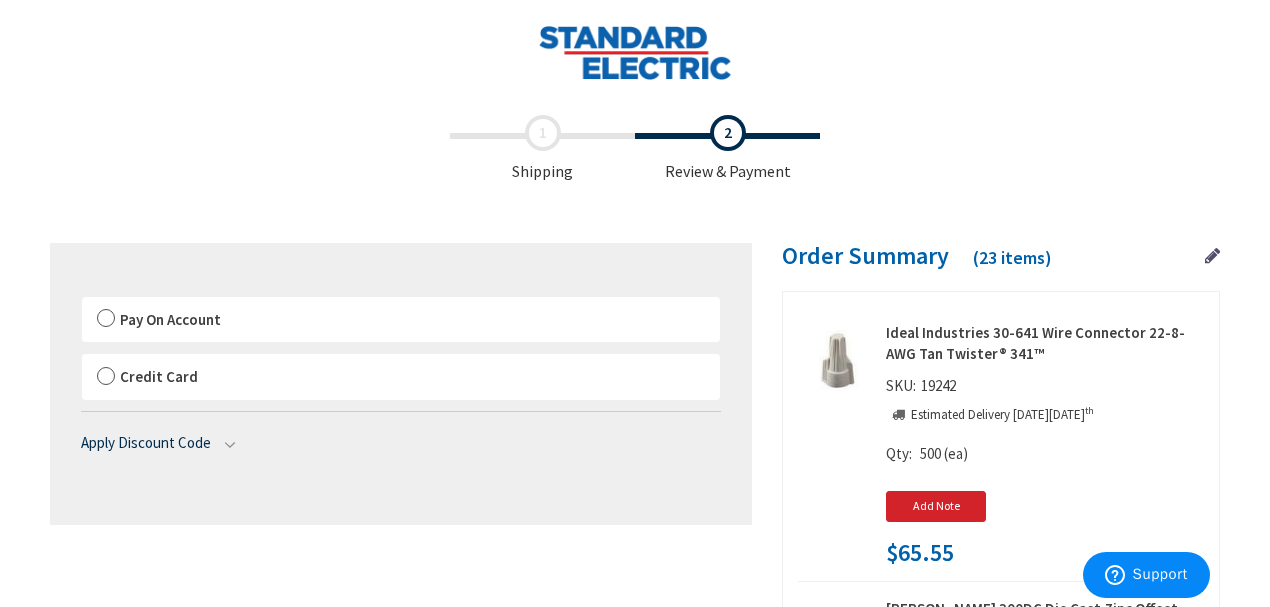 click on "Credit Card" at bounding box center (401, 377) 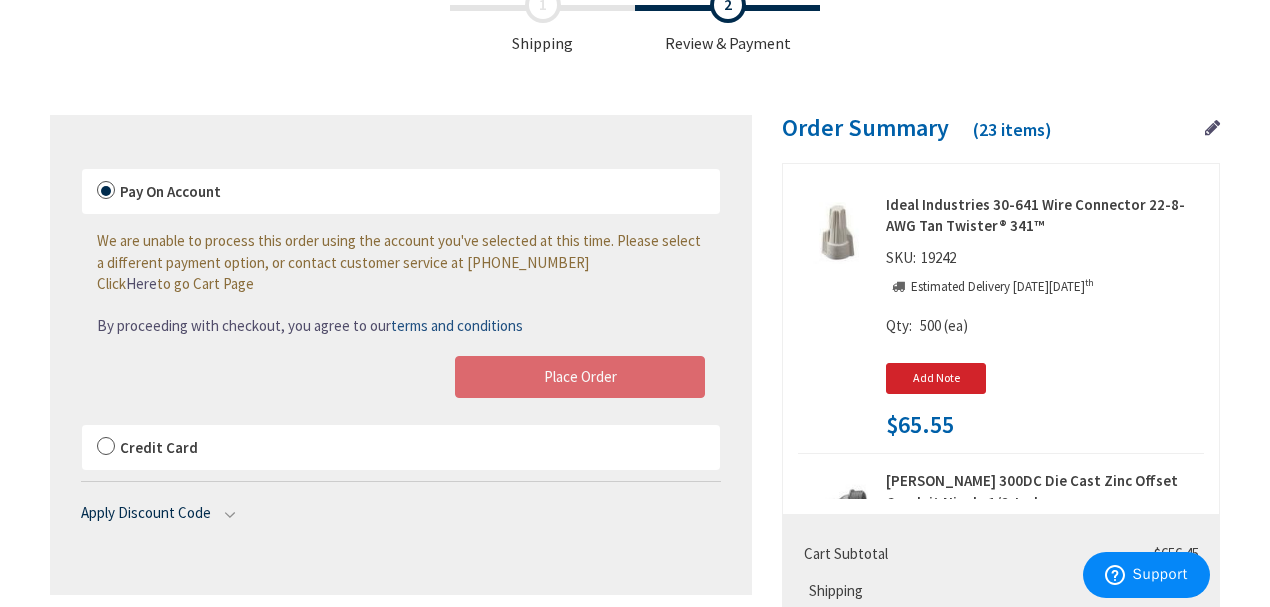 scroll, scrollTop: 133, scrollLeft: 0, axis: vertical 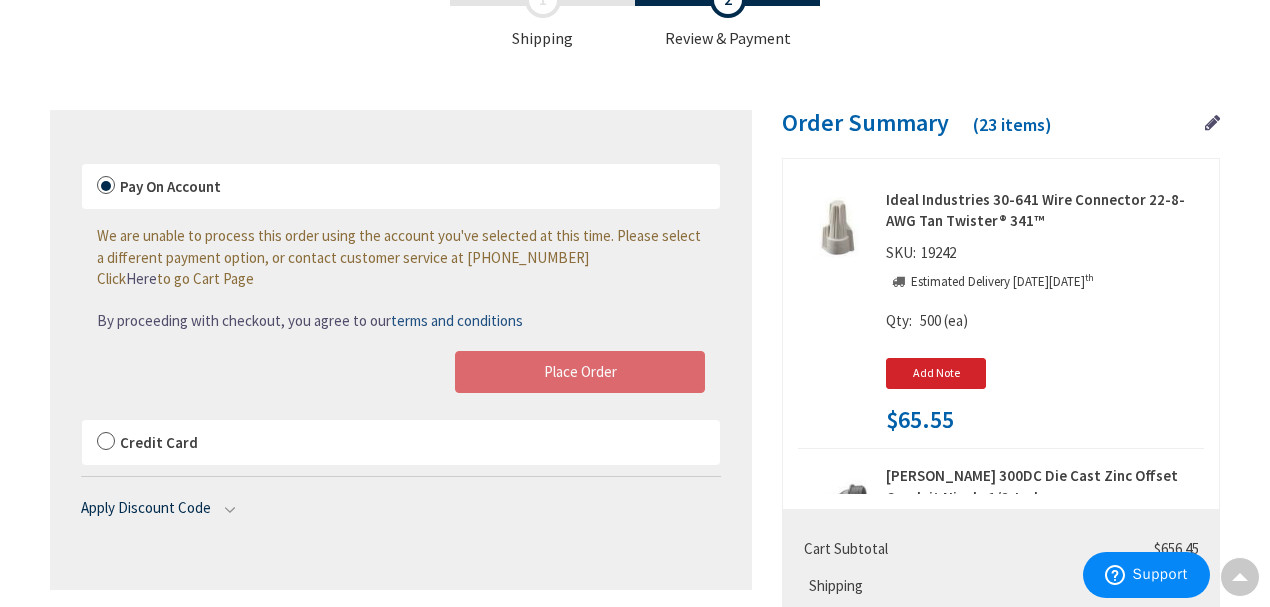 click on "Credit Card" at bounding box center (401, 443) 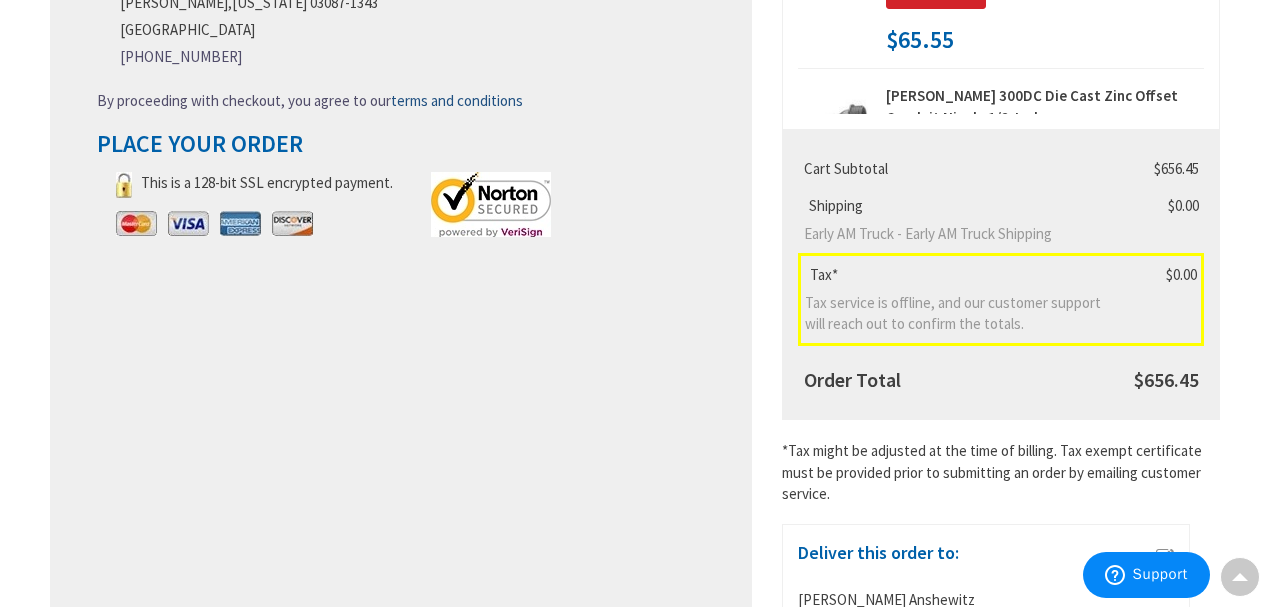 scroll, scrollTop: 733, scrollLeft: 0, axis: vertical 